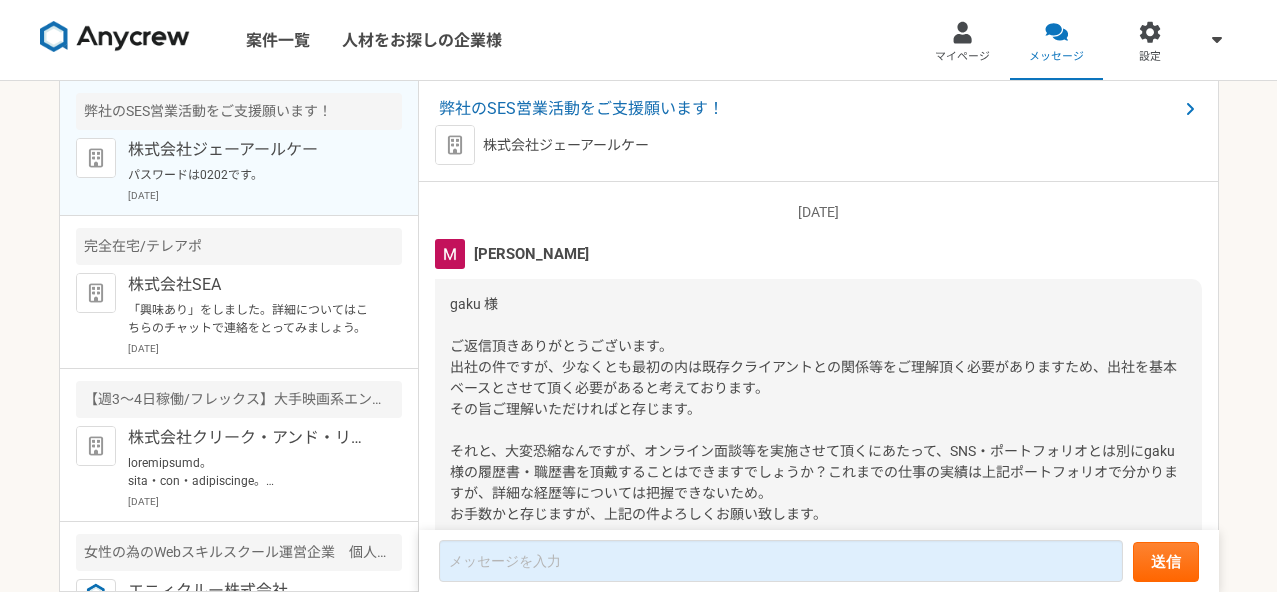 scroll, scrollTop: 0, scrollLeft: 0, axis: both 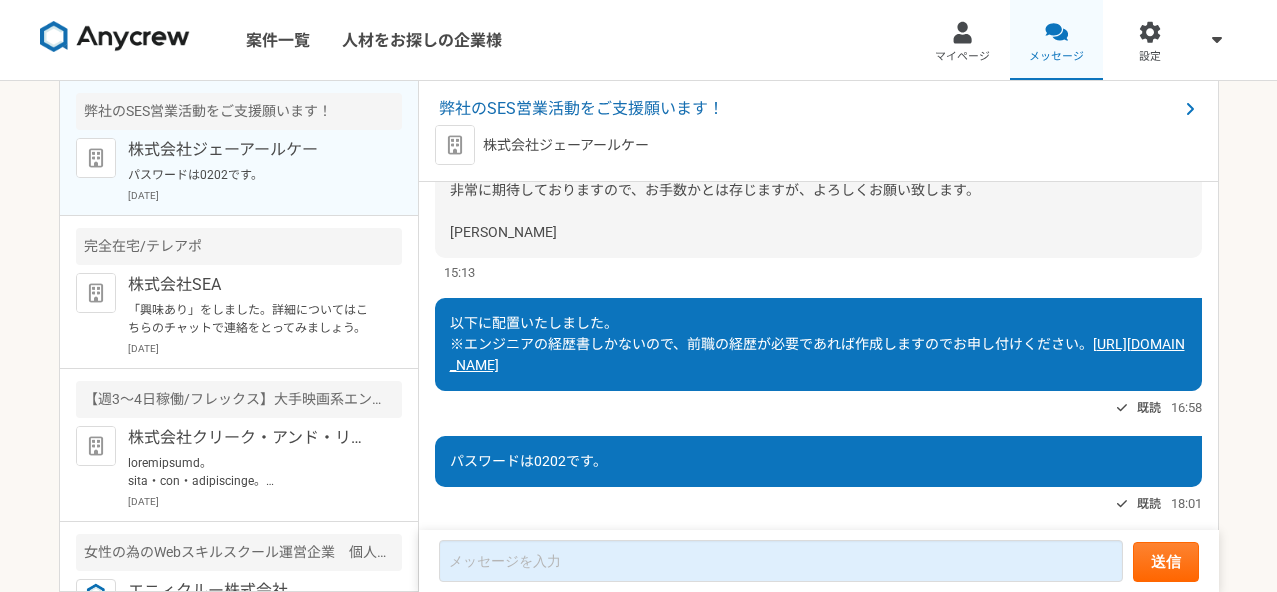 click on "メッセージ" at bounding box center (1057, 40) 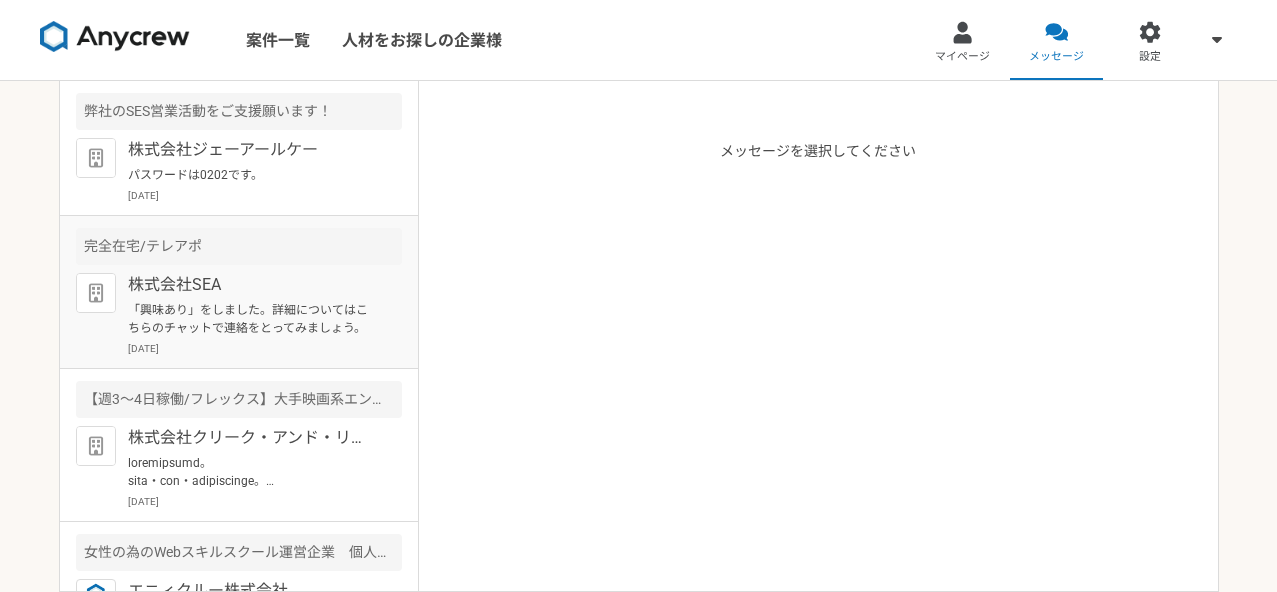 click on "「興味あり」をしました。詳細についてはこちらのチャットで連絡をとってみましょう。" at bounding box center (251, 319) 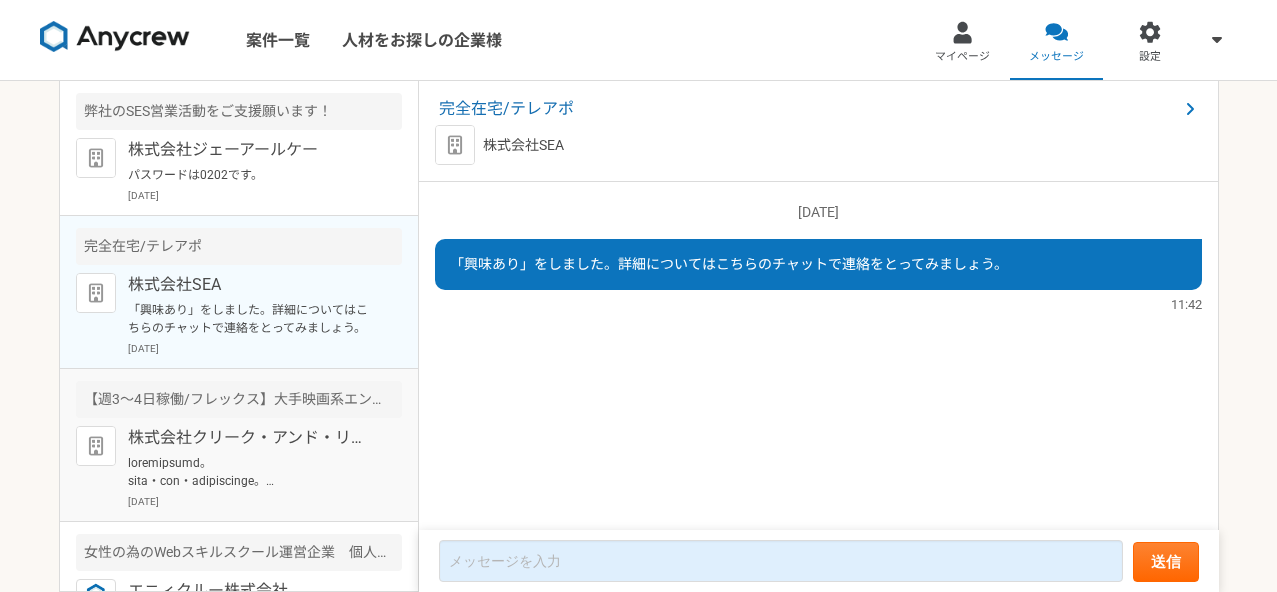 click at bounding box center [251, 472] 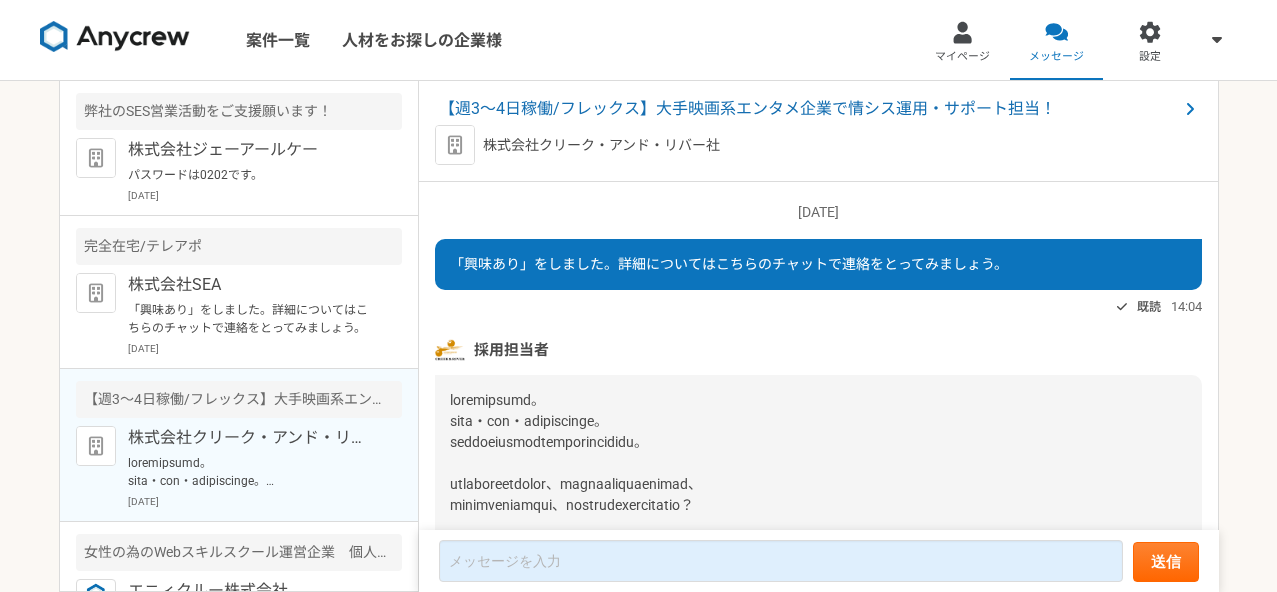 scroll, scrollTop: 314, scrollLeft: 0, axis: vertical 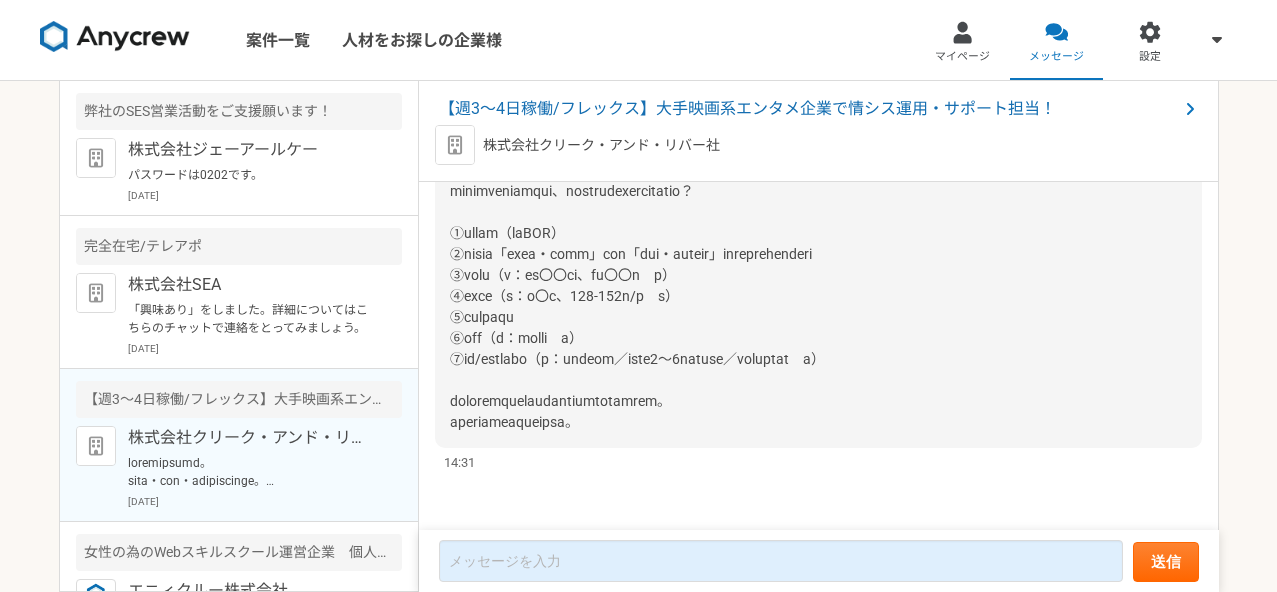 click on "【週3～4日稼働/フレックス】大手映画系エンタメ企業で情シス運用・サポート担当！ 株式会社クリーク・アンド・リバー社" at bounding box center (819, 131) 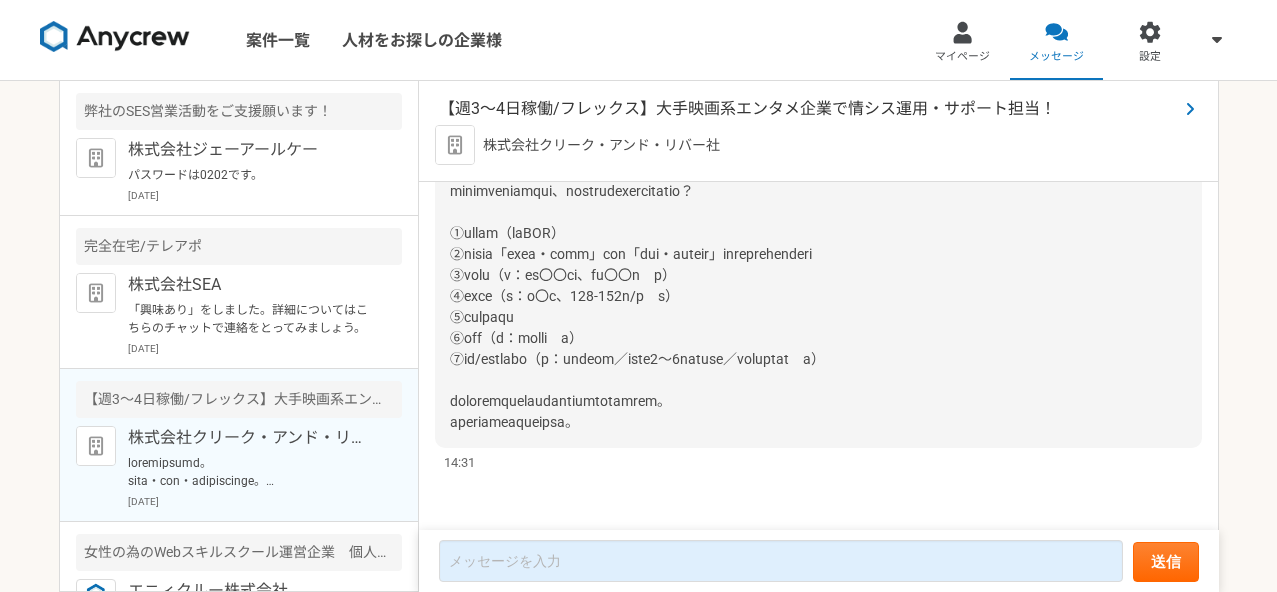 click on "【週3～4日稼働/フレックス】大手映画系エンタメ企業で情シス運用・サポート担当！" at bounding box center [808, 109] 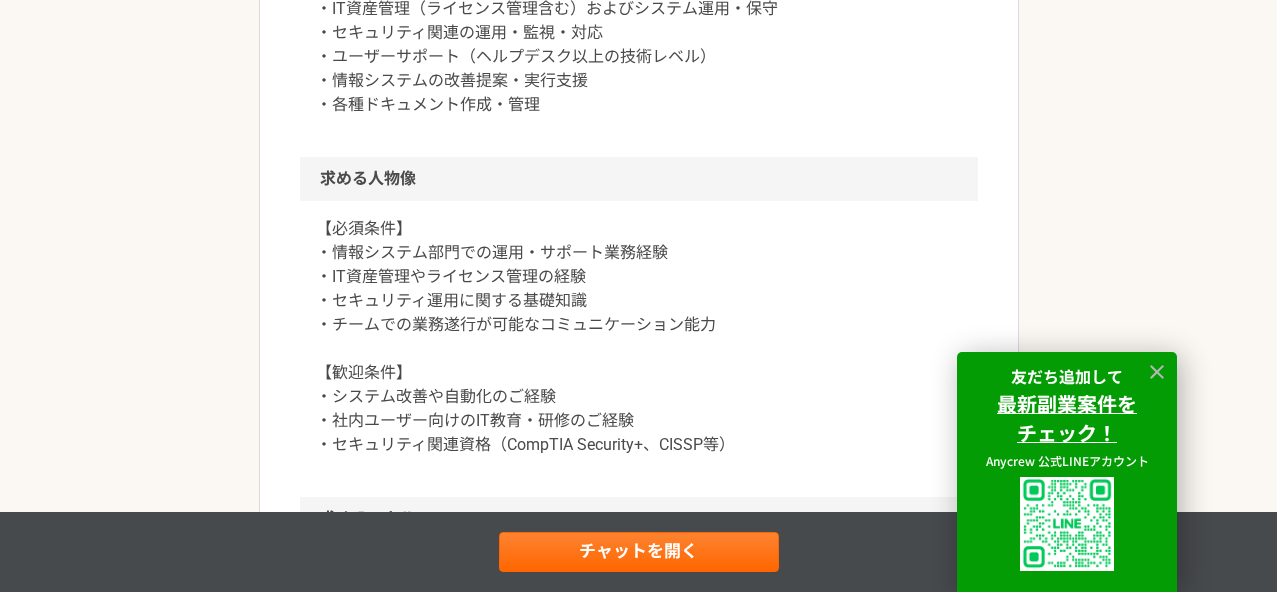 scroll, scrollTop: 1084, scrollLeft: 0, axis: vertical 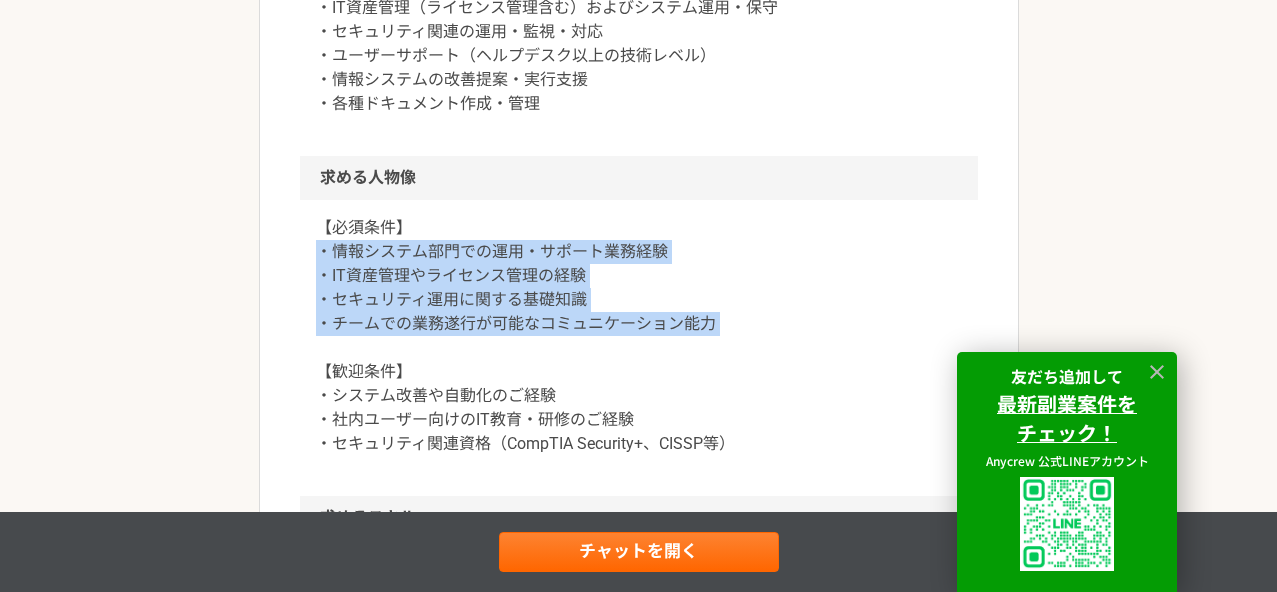 drag, startPoint x: 321, startPoint y: 257, endPoint x: 704, endPoint y: 353, distance: 394.84808 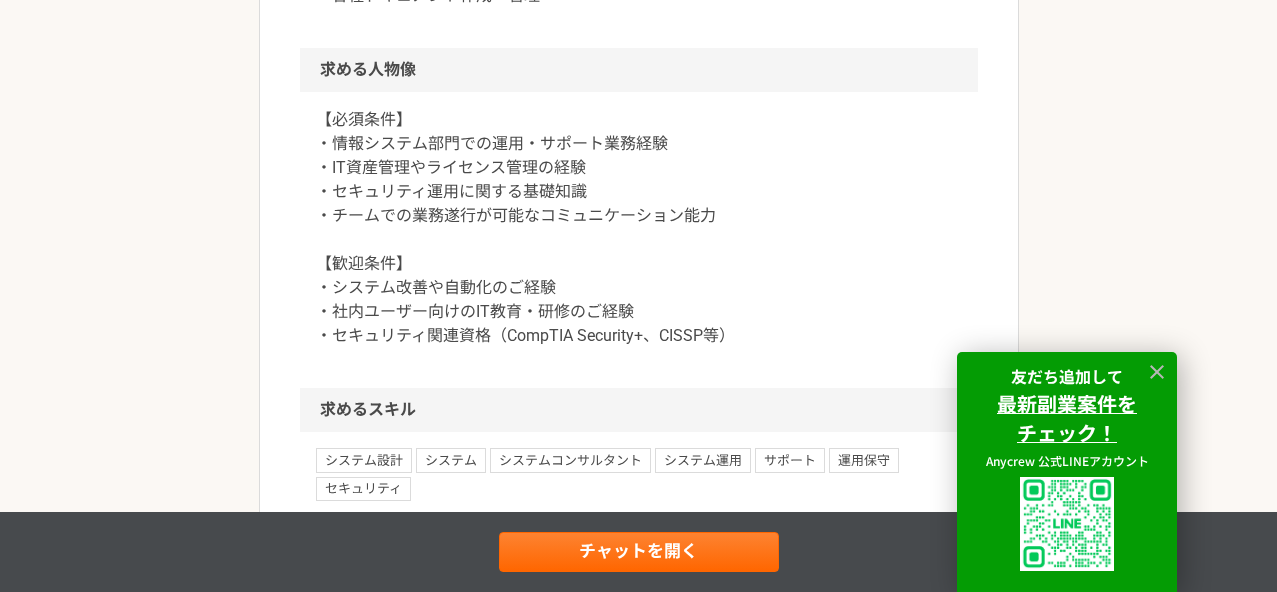 scroll, scrollTop: 1197, scrollLeft: 0, axis: vertical 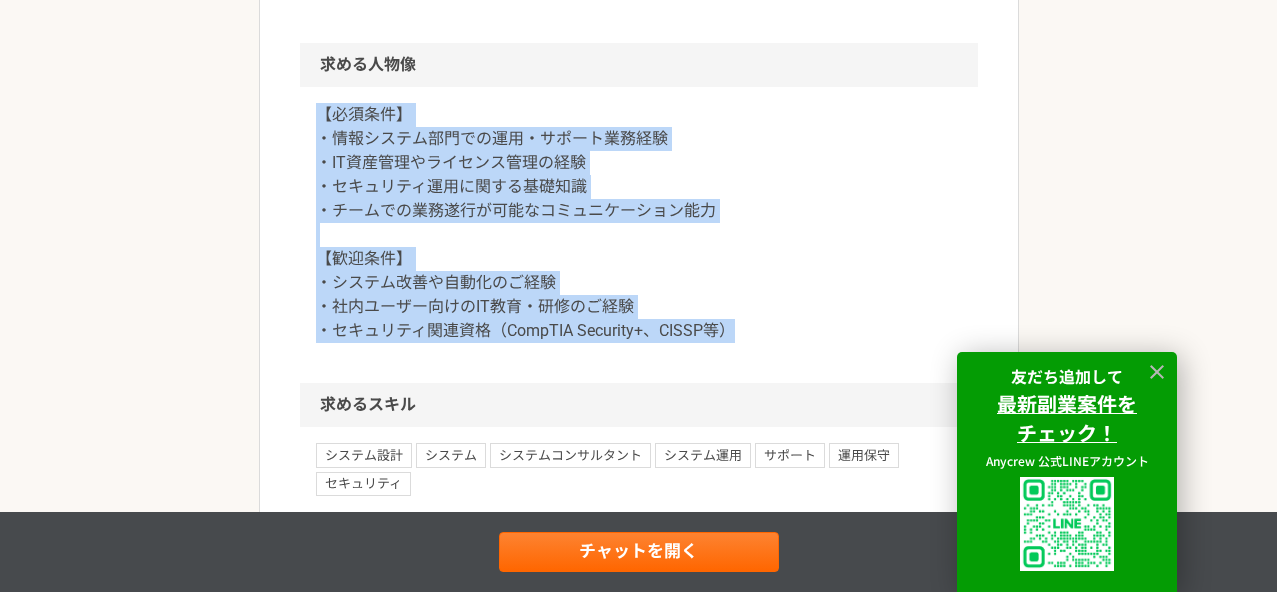 drag, startPoint x: 742, startPoint y: 327, endPoint x: 311, endPoint y: 115, distance: 480.3176 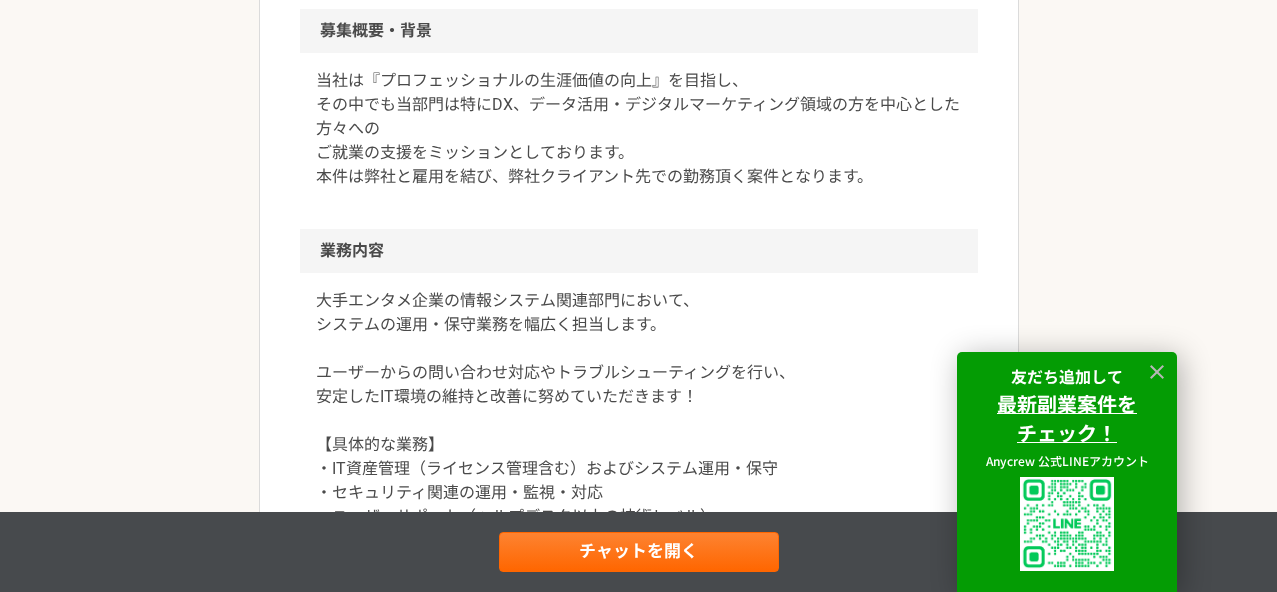 scroll, scrollTop: 638, scrollLeft: 0, axis: vertical 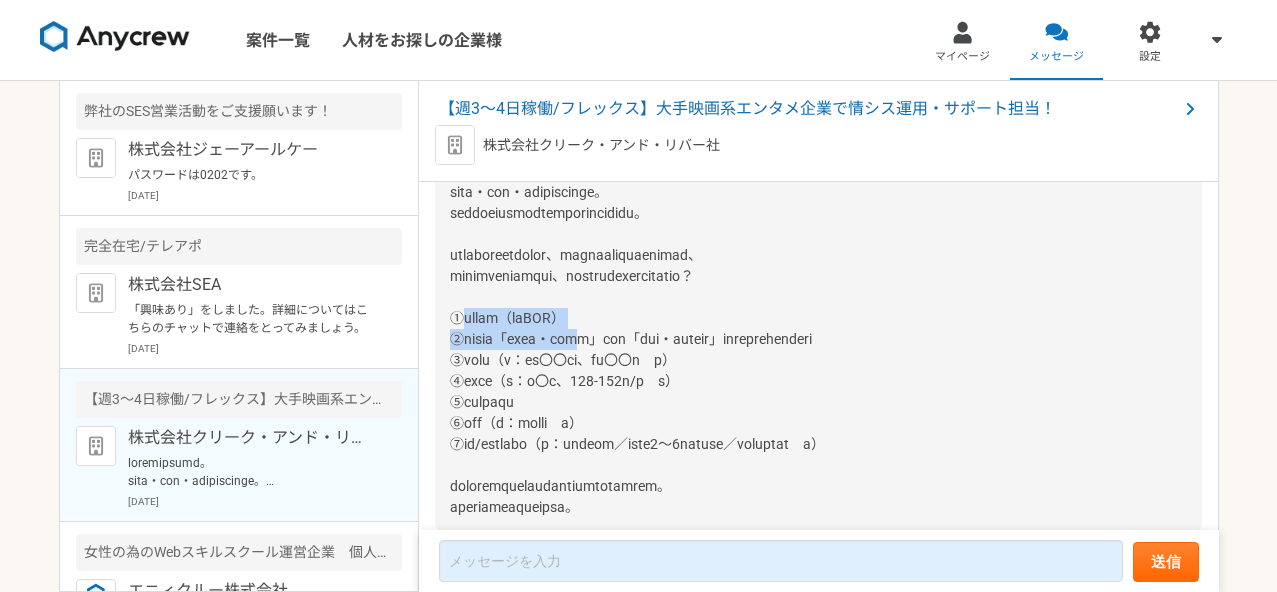 drag, startPoint x: 465, startPoint y: 316, endPoint x: 661, endPoint y: 341, distance: 197.58795 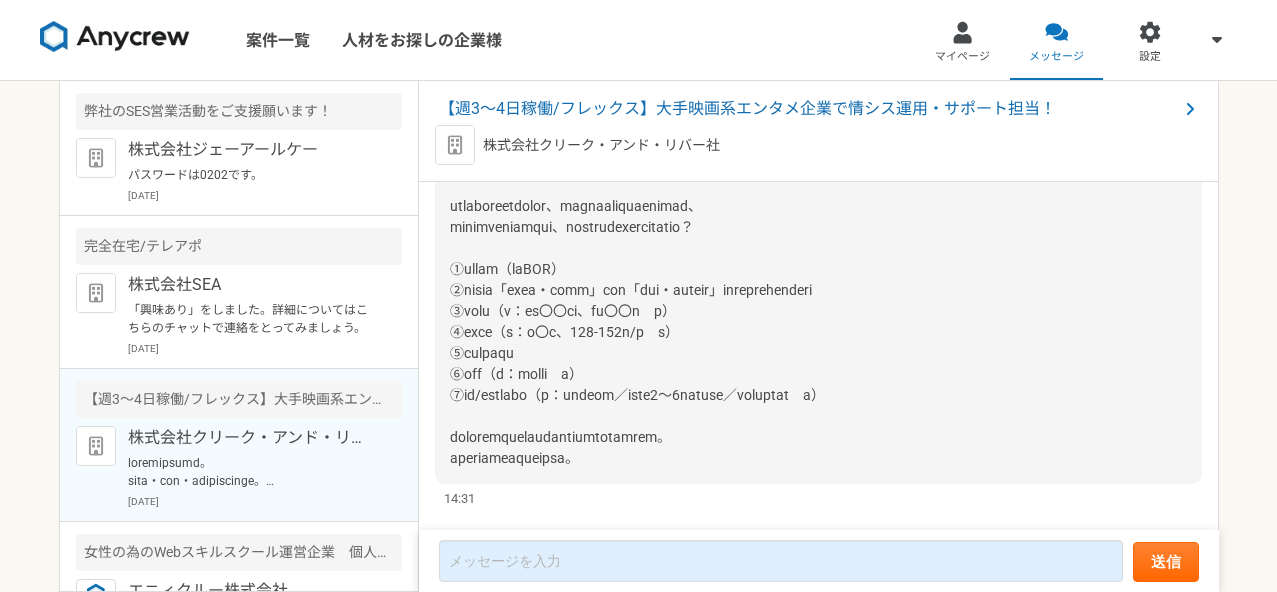 scroll, scrollTop: 287, scrollLeft: 0, axis: vertical 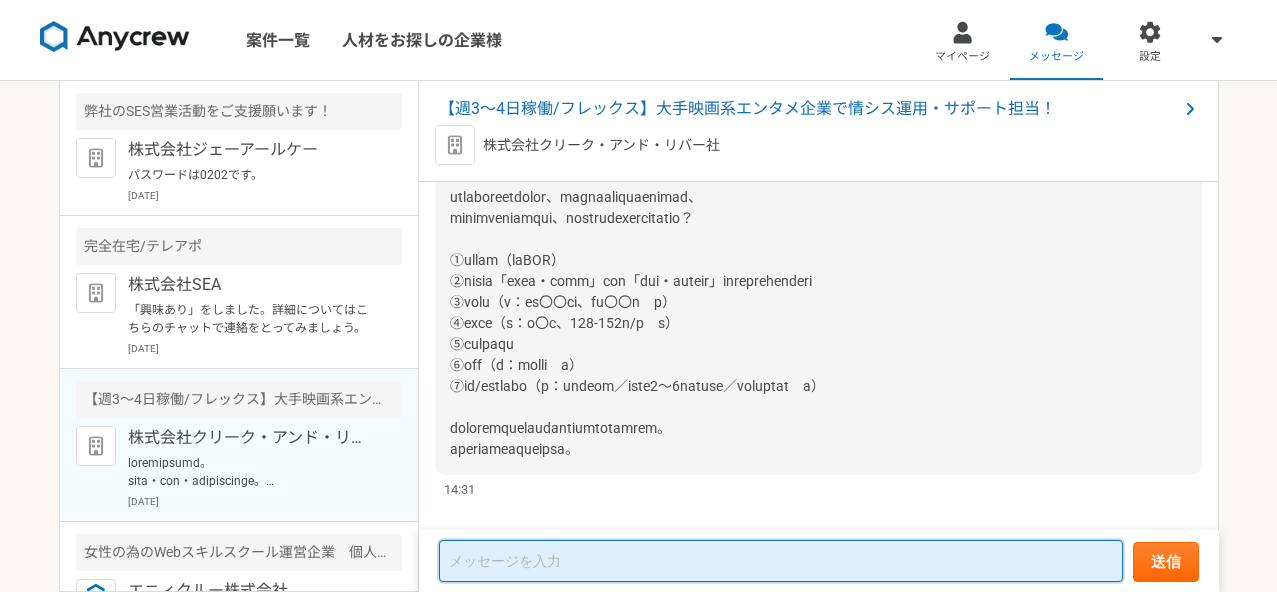 click at bounding box center [781, 561] 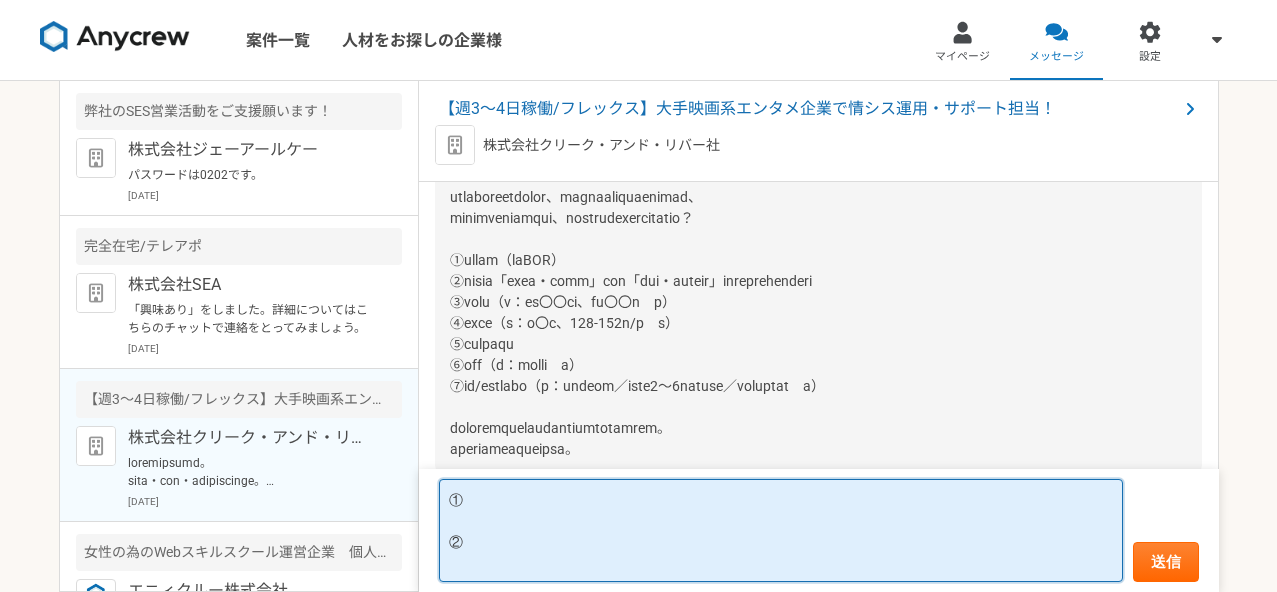 paste on "【必須条件】
・情報システム部門での運用・サポート業務経験
・IT資産管理やライセンス管理の経験
・セキュリティ運用に関する基礎知識
・チームでの業務遂行が可能なコミュニケーション能力
【歓迎条件】
・システム改善や自動化のご経験
・社内ユーザー向けのIT教育・研修のご経験
・セキュリティ関連資格（CompTIA Security+、CISSP等）" 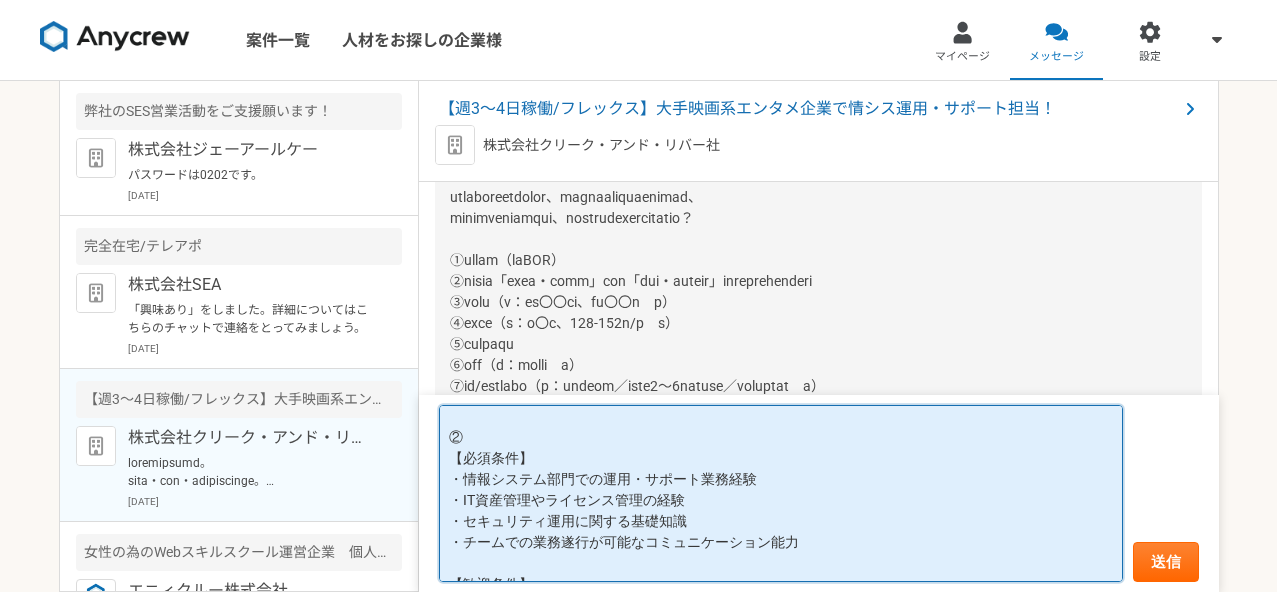 scroll, scrollTop: 23, scrollLeft: 0, axis: vertical 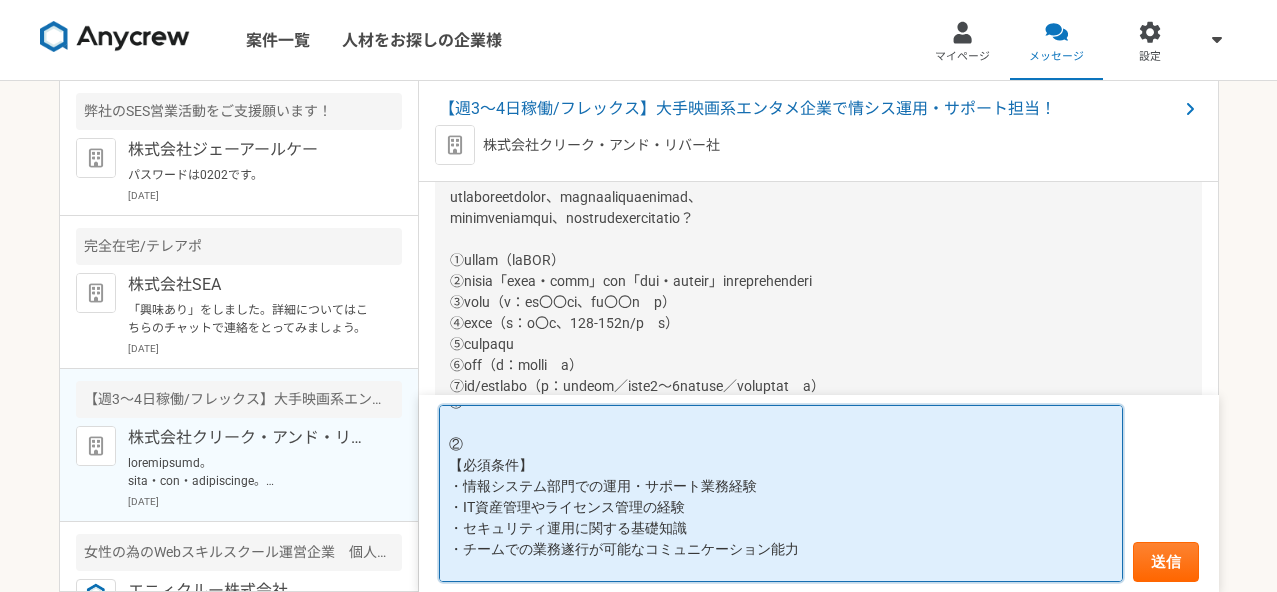 click on "①
②
【必須条件】
・情報システム部門での運用・サポート業務経験
・IT資産管理やライセンス管理の経験
・セキュリティ運用に関する基礎知識
・チームでの業務遂行が可能なコミュニケーション能力
【歓迎条件】
・システム改善や自動化のご経験
・社内ユーザー向けのIT教育・研修のご経験
・セキュリティ関連資格（CompTIA Security+、CISSP等）" at bounding box center [781, 494] 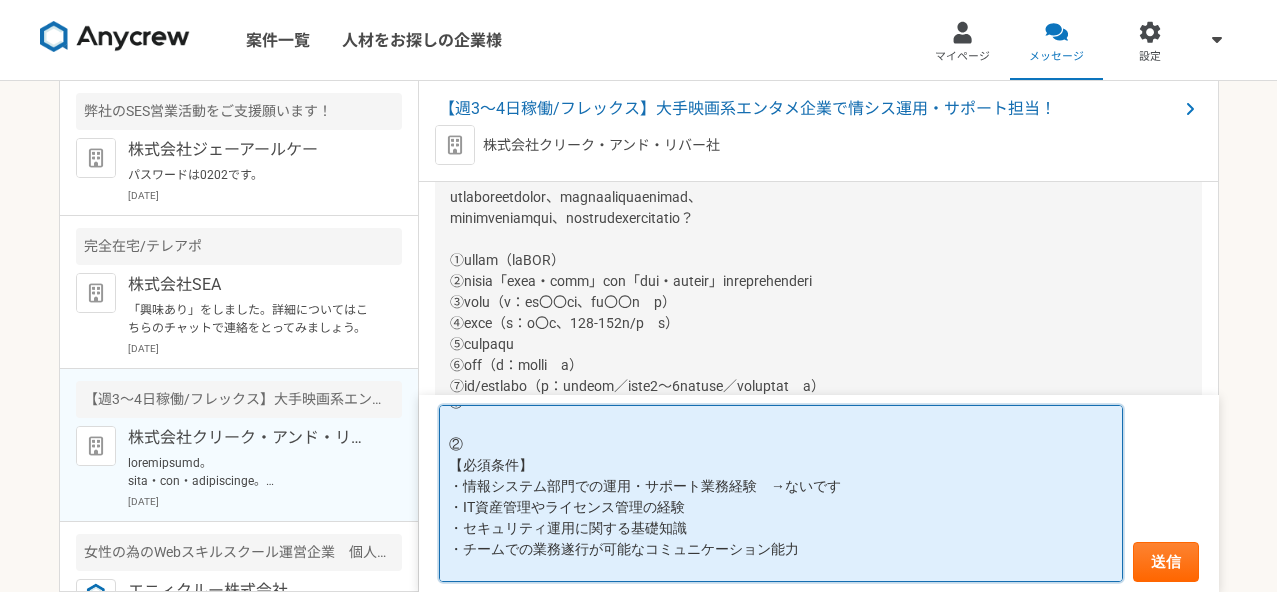 paste on "→ないです" 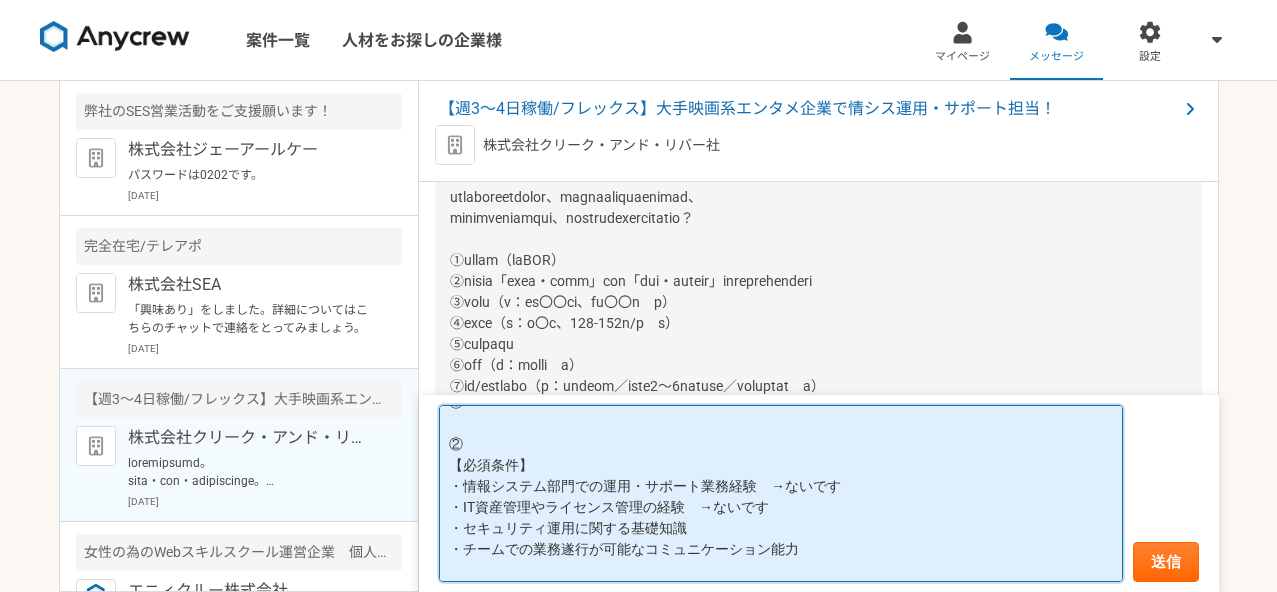 paste on "→ないです" 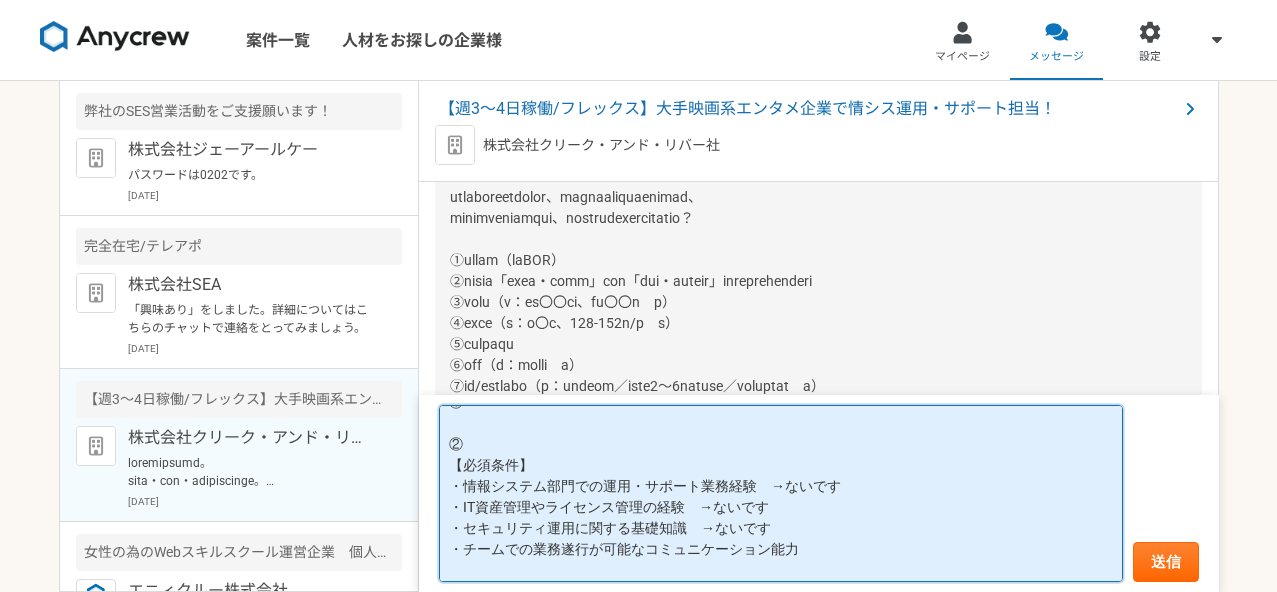 paste on "→ないです" 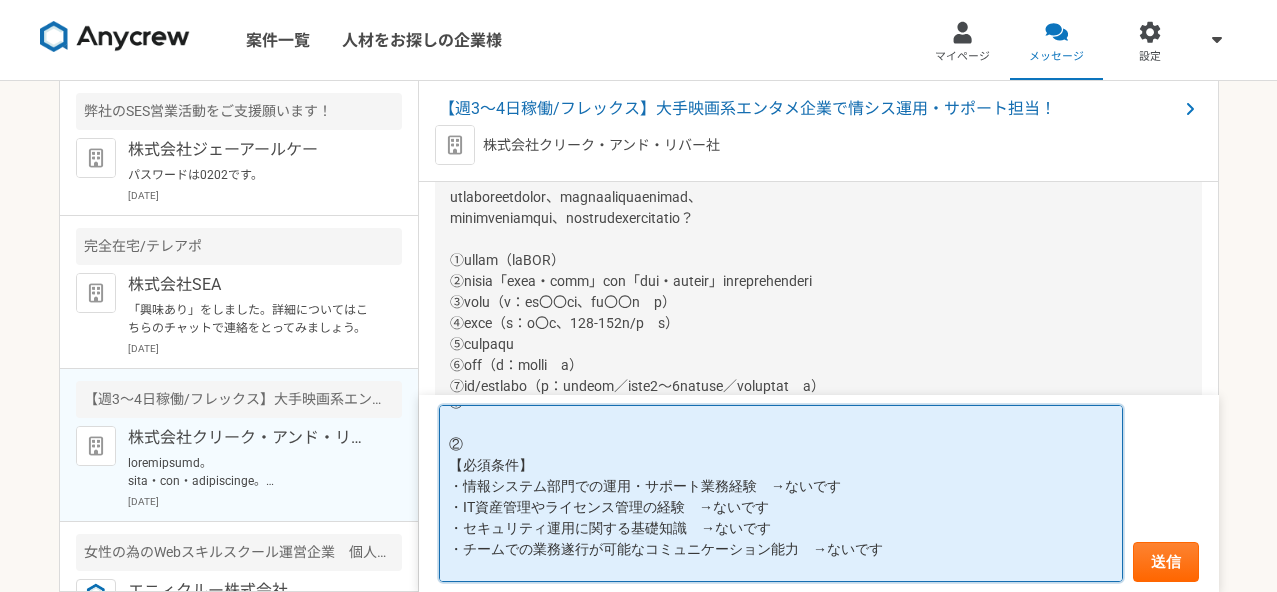 click on "①
②
【必須条件】
・情報システム部門での運用・サポート業務経験　→ないです
・IT資産管理やライセンス管理の経験　→ないです
・セキュリティ運用に関する基礎知識　→ないです
・チームでの業務遂行が可能なコミュニケーション能力　→ないです
【歓迎条件】
・システム改善や自動化のご経験
・社内ユーザー向けのIT教育・研修のご経験
・セキュリティ関連資格（CompTIA Security+、CISSP等）" at bounding box center (781, 494) 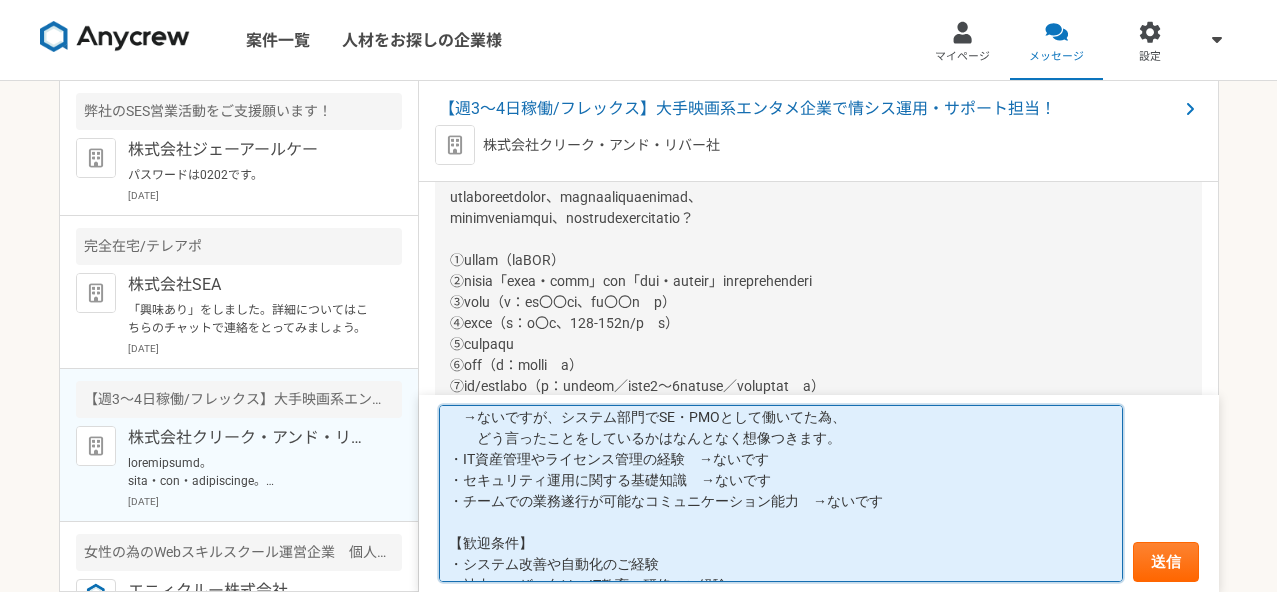 scroll, scrollTop: 109, scrollLeft: 0, axis: vertical 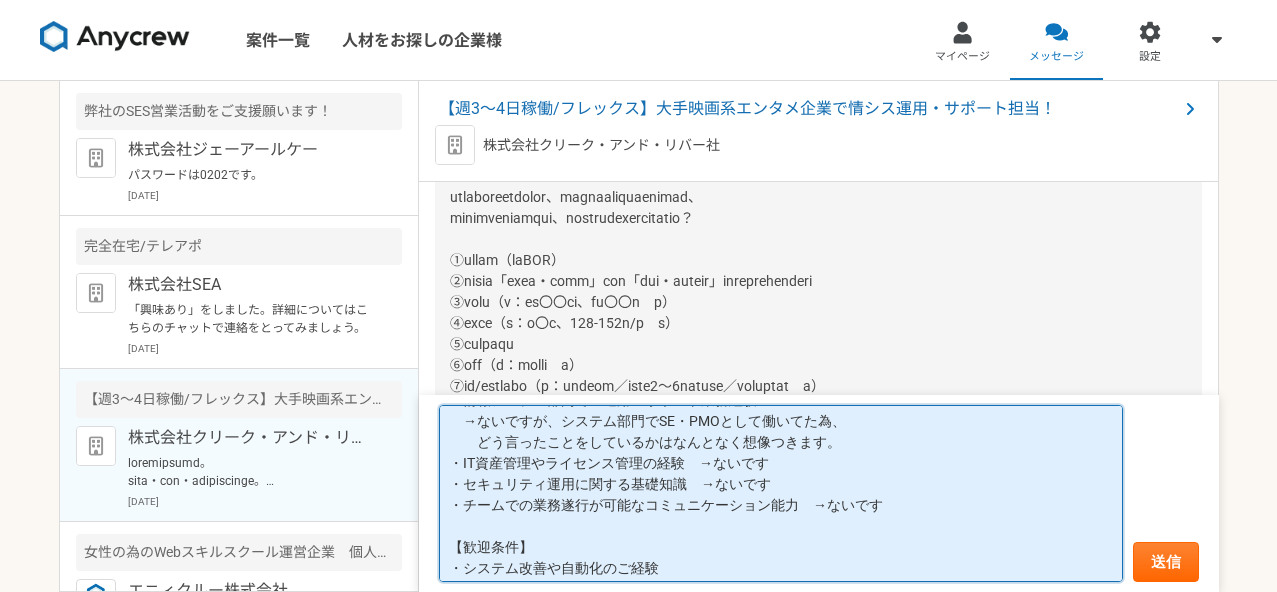 click on "①
②
【必須条件】
・情報システム部門での運用・サポート業務経験
→ないですが、システム部門でSE・PMOとして働いてた為、
どう言ったことをしているかはなんとなく想像つきます。
・IT資産管理やライセンス管理の経験　→ないです
・セキュリティ運用に関する基礎知識　→ないです
・チームでの業務遂行が可能なコミュニケーション能力　→ないです
【歓迎条件】
・システム改善や自動化のご経験
・社内ユーザー向けのIT教育・研修のご経験
・セキュリティ関連資格（CompTIA Security+、CISSP等）" at bounding box center [781, 494] 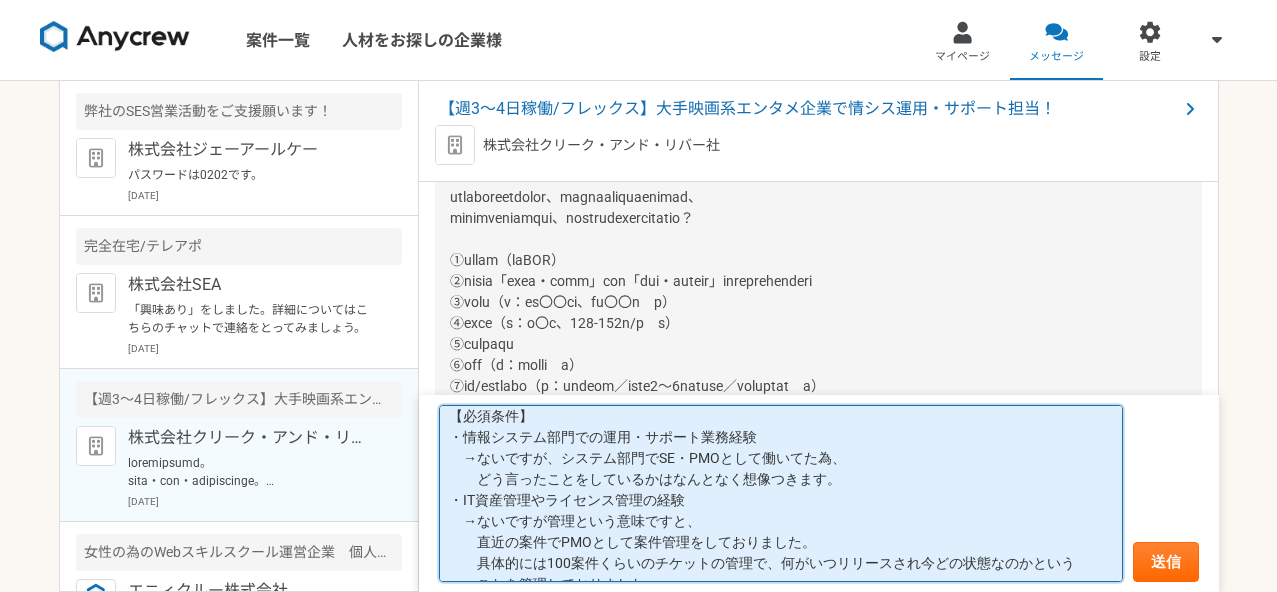 scroll, scrollTop: 111, scrollLeft: 0, axis: vertical 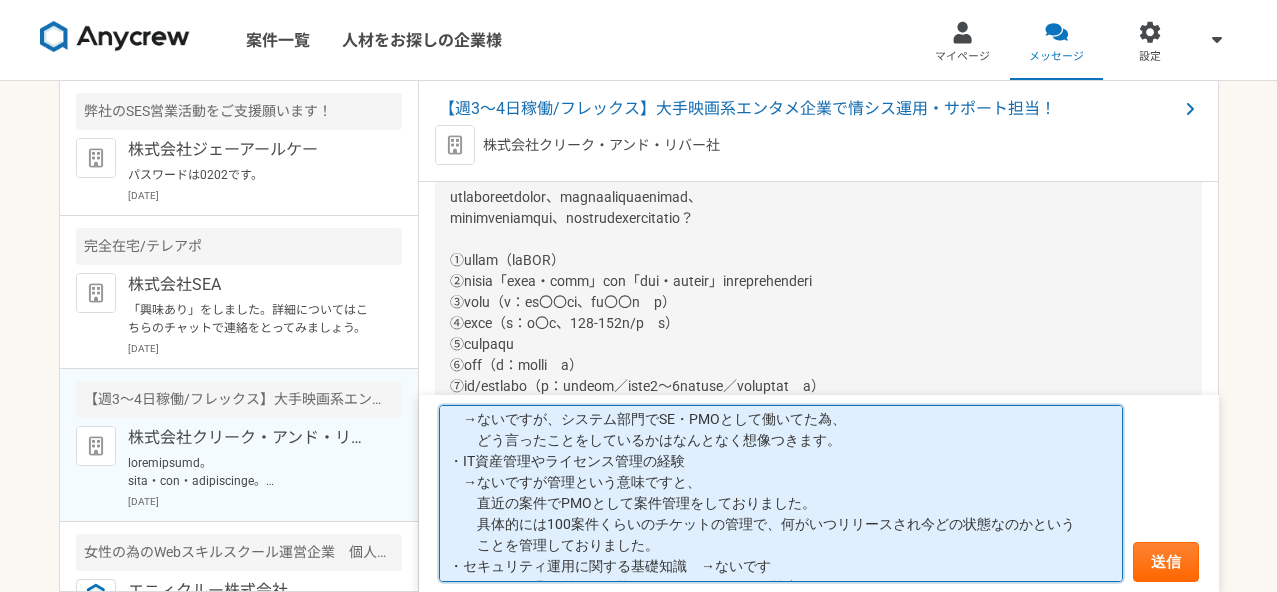 click on "①
②
【必須条件】
・情報システム部門での運用・サポート業務経験
→ないですが、システム部門でSE・PMOとして働いてた為、
どう言ったことをしているかはなんとなく想像つきます。
・IT資産管理やライセンス管理の経験
→ないですが管理という意味ですと、
直近の案件でPMOとして案件管理をしておりました。
具体的には100案件くらいのチケットの管理で、何がいつリリースされ今どの状態なのかという
ことを管理しておりました。
・セキュリティ運用に関する基礎知識　→ないです
・チームでの業務遂行が可能なコミュニケーション能力　→ないです
【歓迎条件】
・システム改善や自動化のご経験
・社内ユーザー向けのIT教育・研修のご経験
・セキュリティ関連資格（CompTIA Security+、CISSP等）" at bounding box center (781, 494) 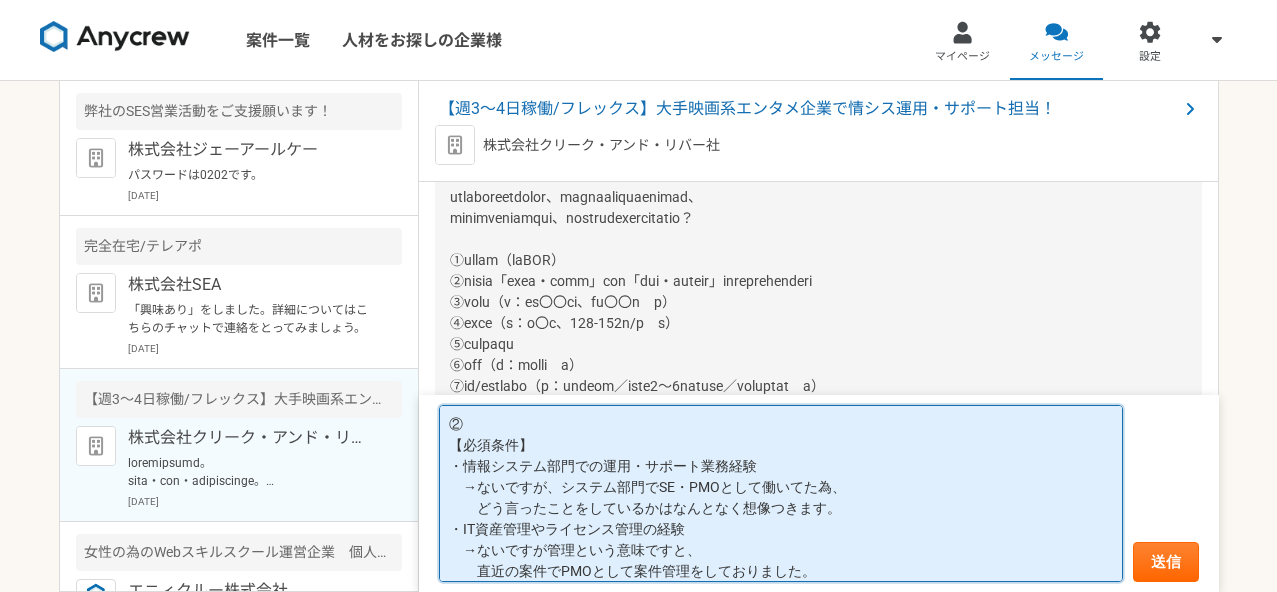 scroll, scrollTop: 39, scrollLeft: 0, axis: vertical 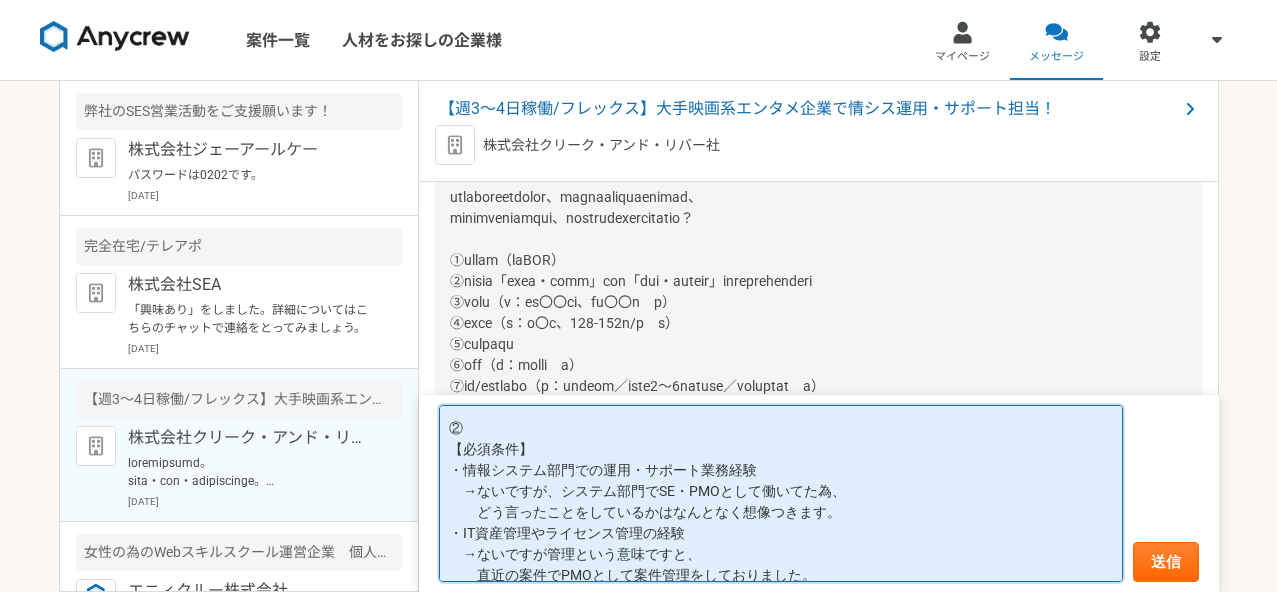 click on "①
②
【必須条件】
・情報システム部門での運用・サポート業務経験
→ないですが、システム部門でSE・PMOとして働いてた為、
どう言ったことをしているかはなんとなく想像つきます。
・IT資産管理やライセンス管理の経験
→ないですが管理という意味ですと、
直近の案件でPMOとして案件管理をしておりました。
具体的には100案件くらいのチケットの管理で、何がいつリリースされ今どの状態なのか、
課題がないのかということ管理しておりました。
・セキュリティ運用に関する基礎知識　→ないです
・チームでの業務遂行が可能なコミュニケーション能力　→ないです
【歓迎条件】
・システム改善や自動化のご経験
・社内ユーザー向けのIT教育・研修のご経験
・セキュリティ関連資格（CompTIA Security+、CISSP等）" at bounding box center (781, 494) 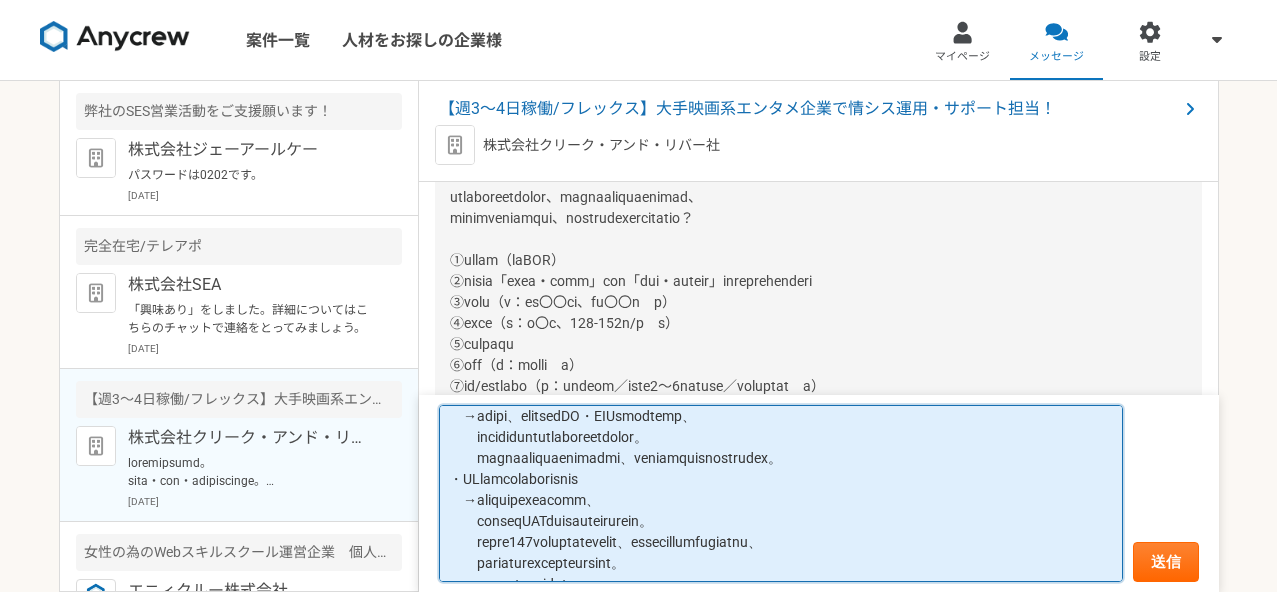 scroll, scrollTop: 114, scrollLeft: 0, axis: vertical 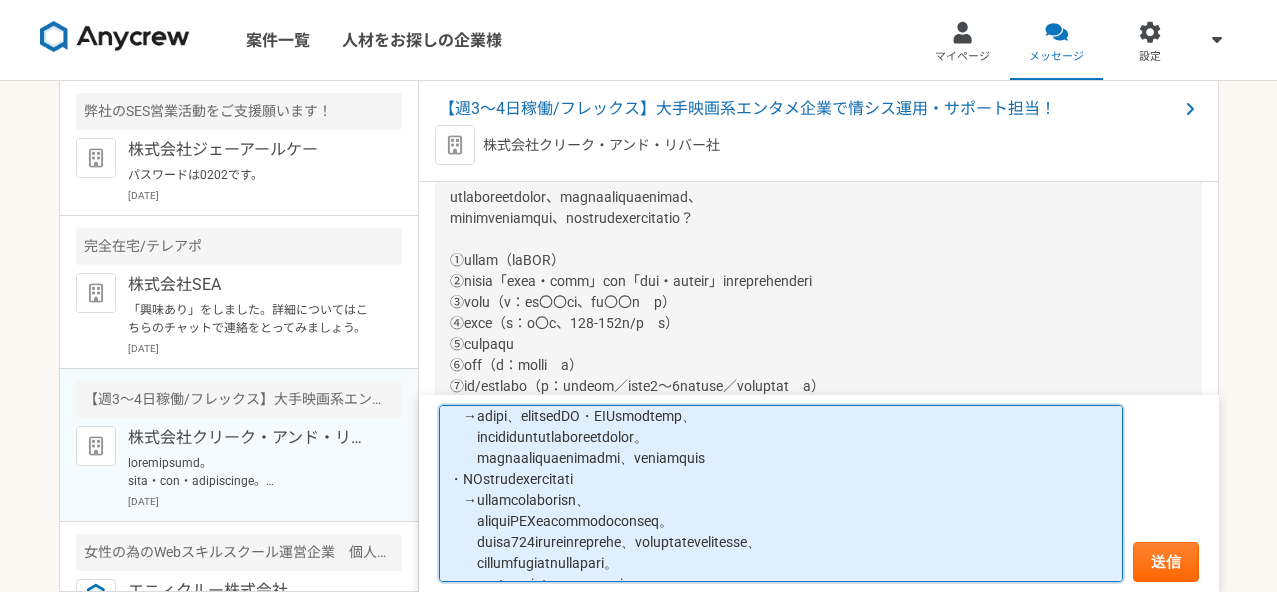 type on "①
②
【必須条件】
・情報システム部門での運用・サポート業務経験
→ないですが、システム部門でSE・PMOとして働いてた為、
どう言ったことをしているかはなんとなく想像つきます。
アカウント作成や新規入場者の入場手続き、フォルダ権限作成など
・IT資産管理やライセンス管理の経験
→ないですが管理という意味ですと、
直近の案件でPMOとして案件管理をしておりました。
具体的には100案件くらいのチケットの管理で、何がいつリリースされ今どの状態なのか、
課題がないのかということ管理しておりました。
・セキュリティ運用に関する基礎知識　→ないです
・チームでの業務遂行が可能なコミュニケーション能力　→ないです
【歓迎条件】
・システム改善や自動化のご経験
・社内ユーザー向けのIT教育・研修のご経験
・セキュリティ関連資格（CompTIA Security+、CISSP等）..." 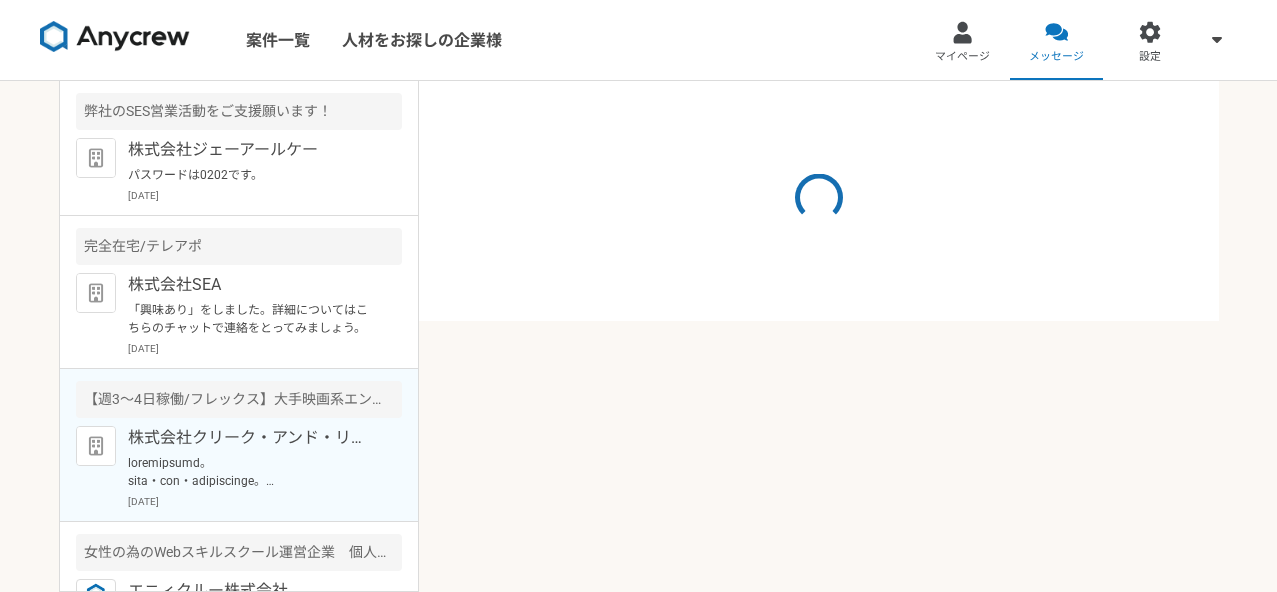 scroll, scrollTop: 0, scrollLeft: 0, axis: both 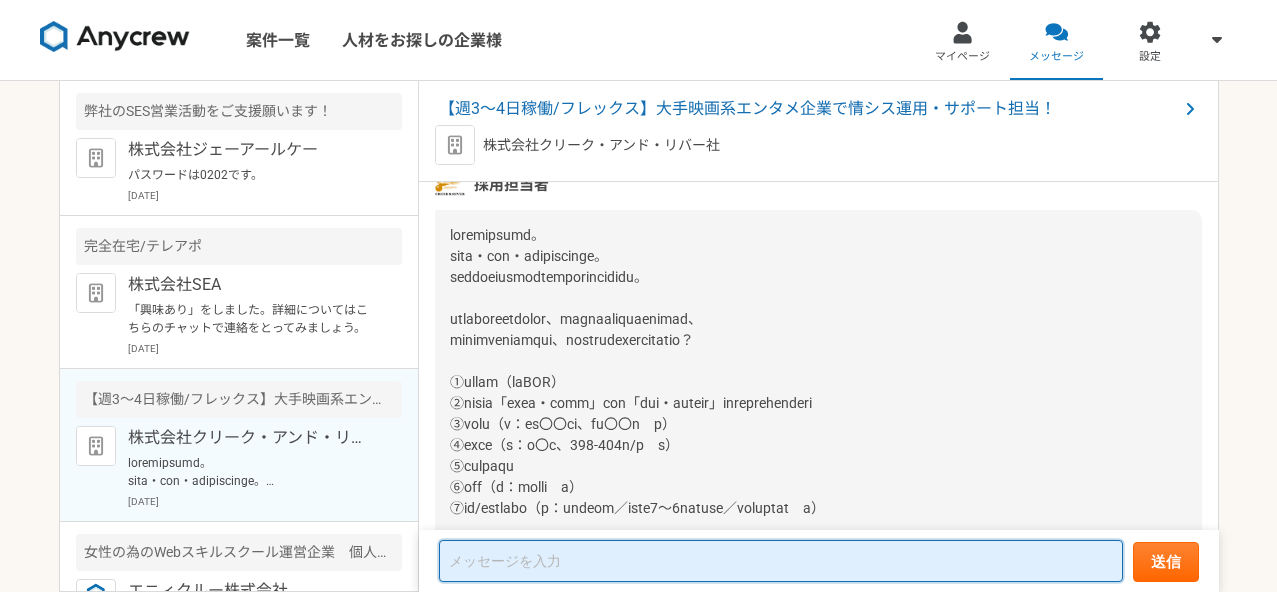 click at bounding box center [781, 561] 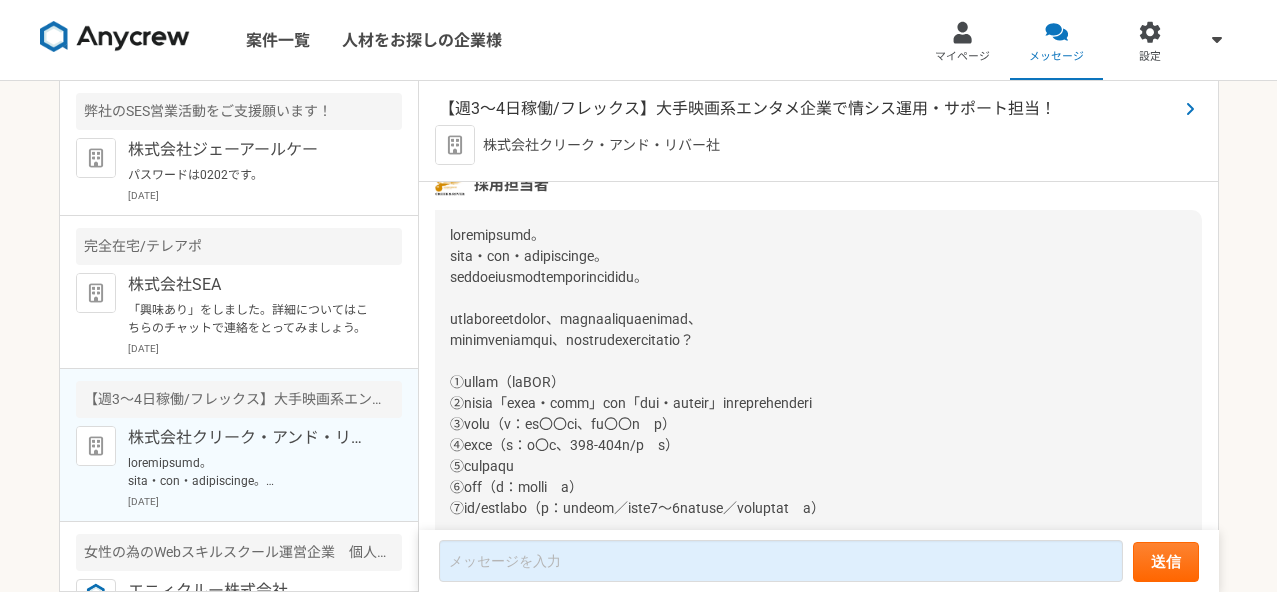 click on "【週3～4日稼働/フレックス】大手映画系エンタメ企業で情シス運用・サポート担当！" at bounding box center [808, 109] 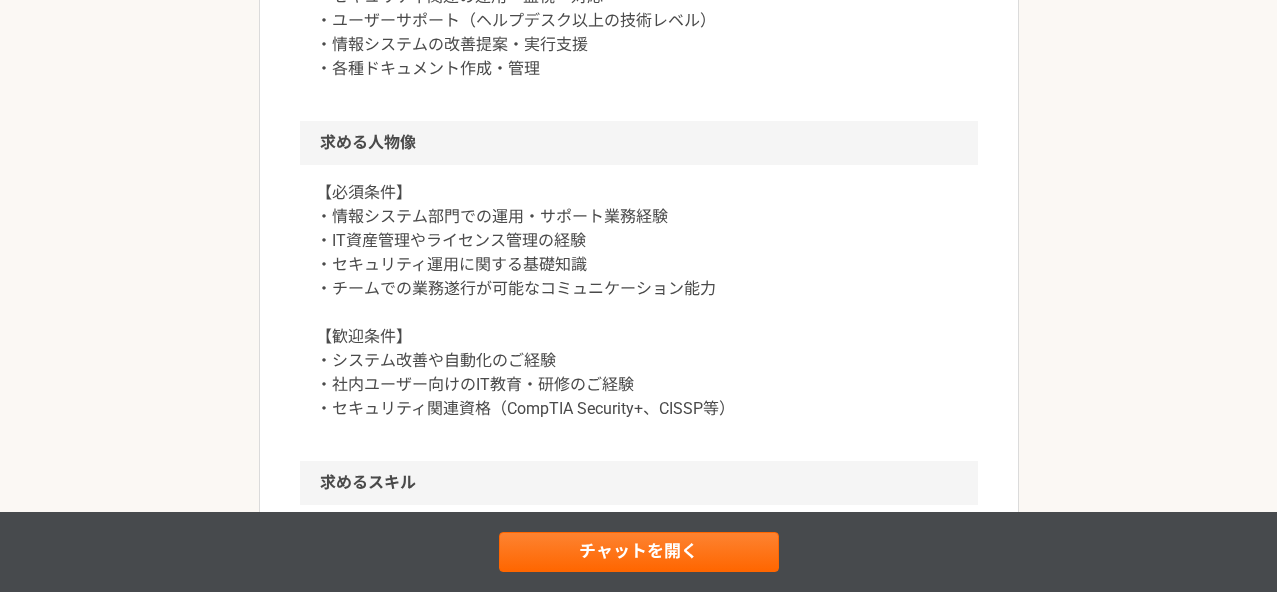 scroll, scrollTop: 1121, scrollLeft: 0, axis: vertical 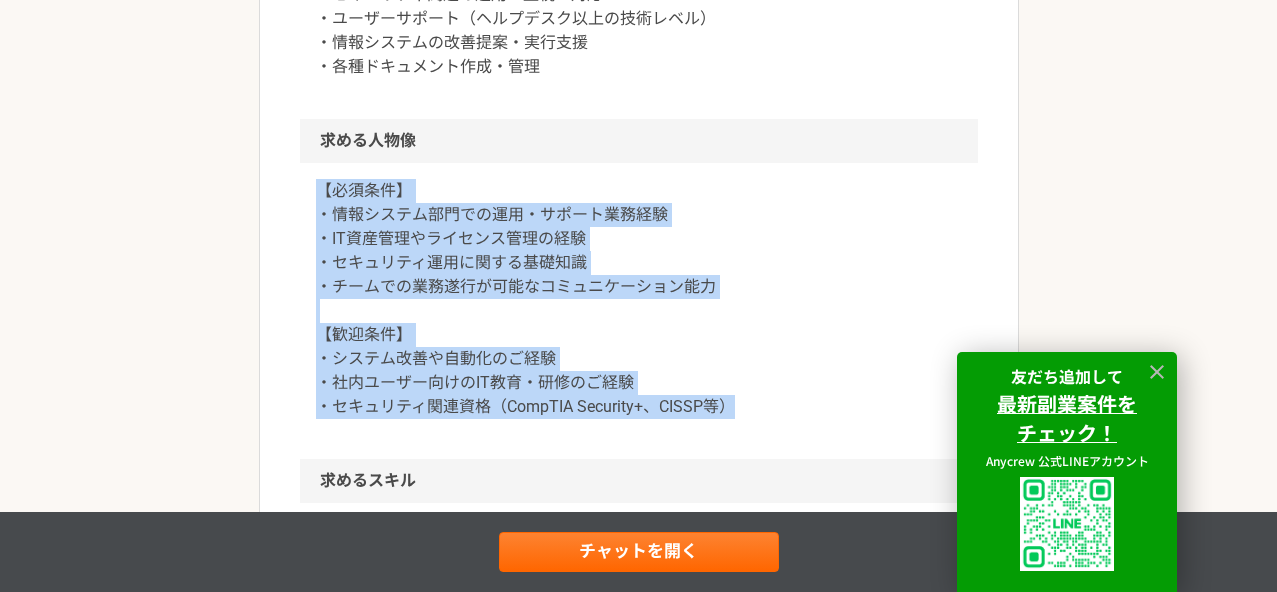 drag, startPoint x: 320, startPoint y: 187, endPoint x: 740, endPoint y: 402, distance: 471.83154 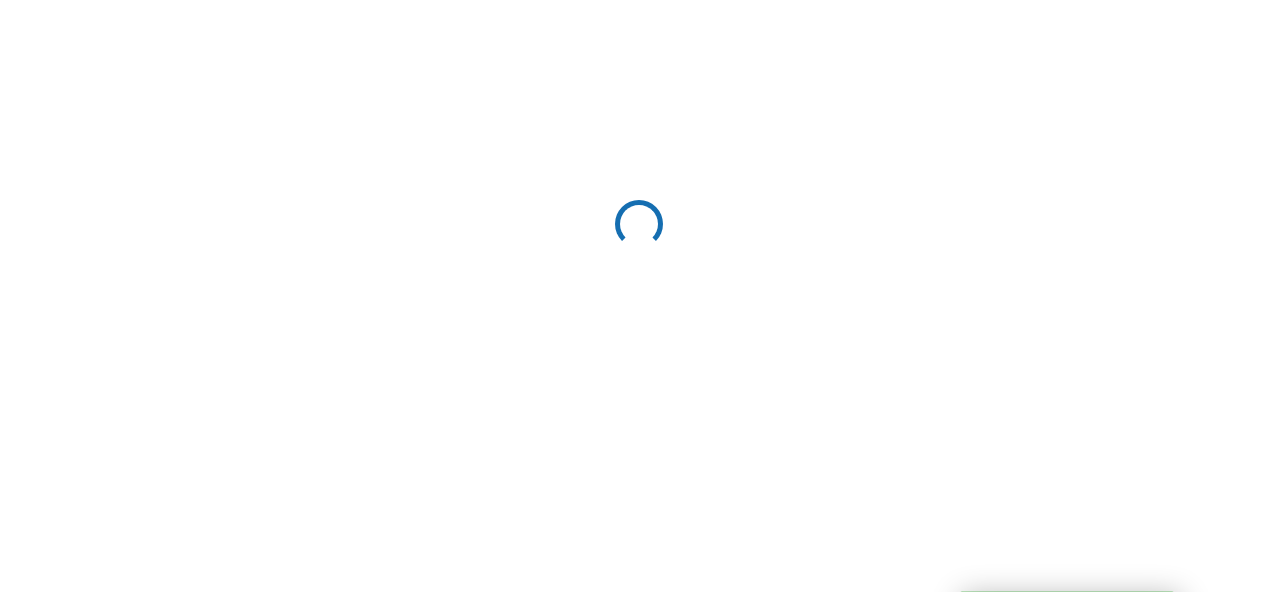 scroll, scrollTop: 0, scrollLeft: 0, axis: both 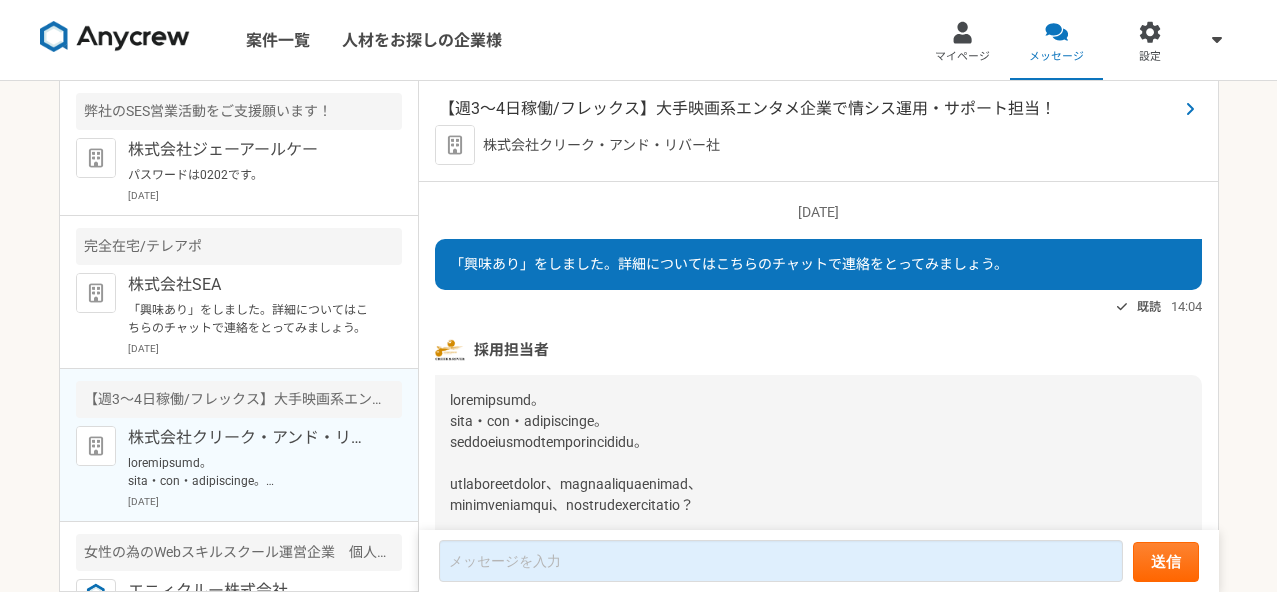 click on "【週3～4日稼働/フレックス】大手映画系エンタメ企業で情シス運用・サポート担当！" at bounding box center (808, 109) 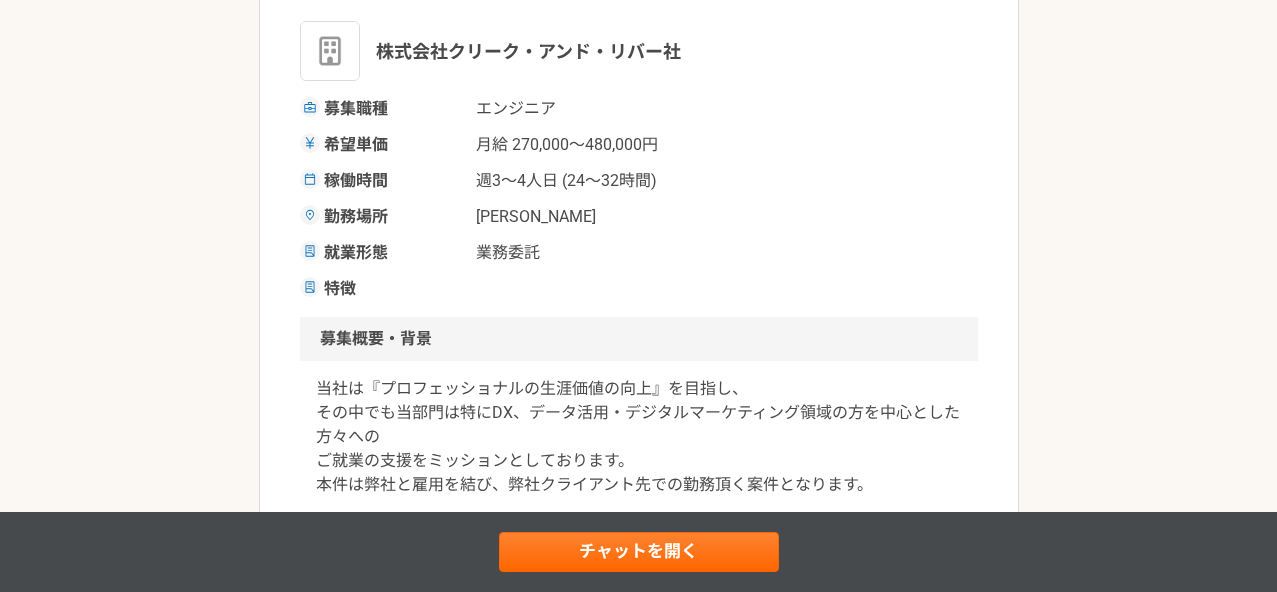 scroll, scrollTop: 312, scrollLeft: 0, axis: vertical 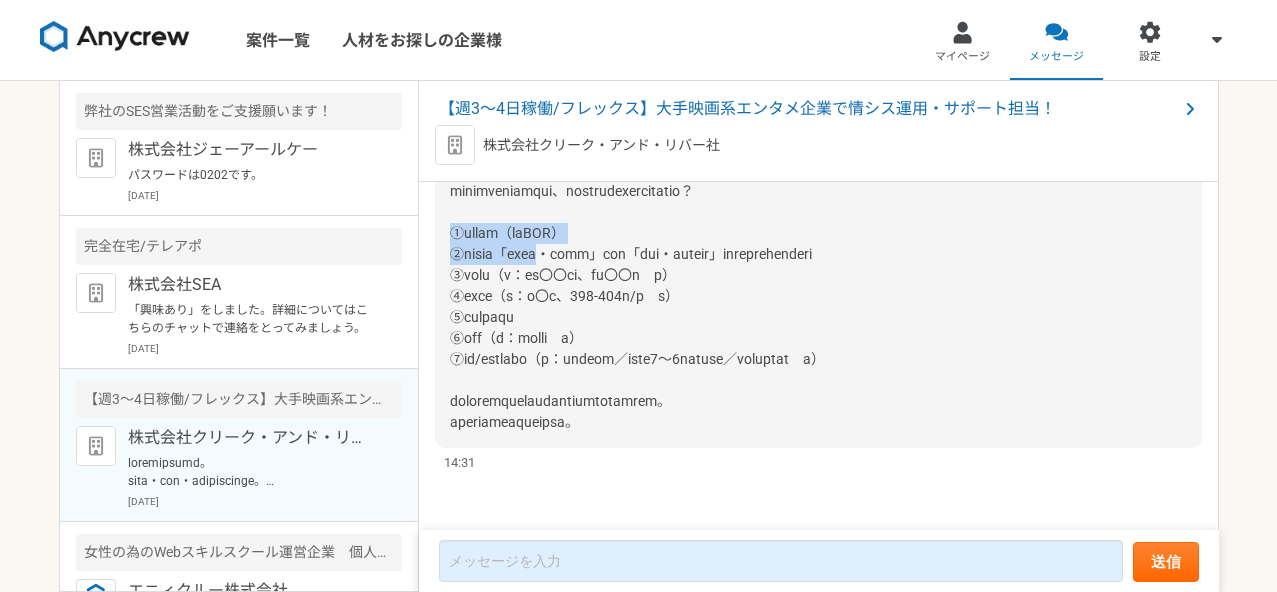 drag, startPoint x: 449, startPoint y: 233, endPoint x: 600, endPoint y: 255, distance: 152.59424 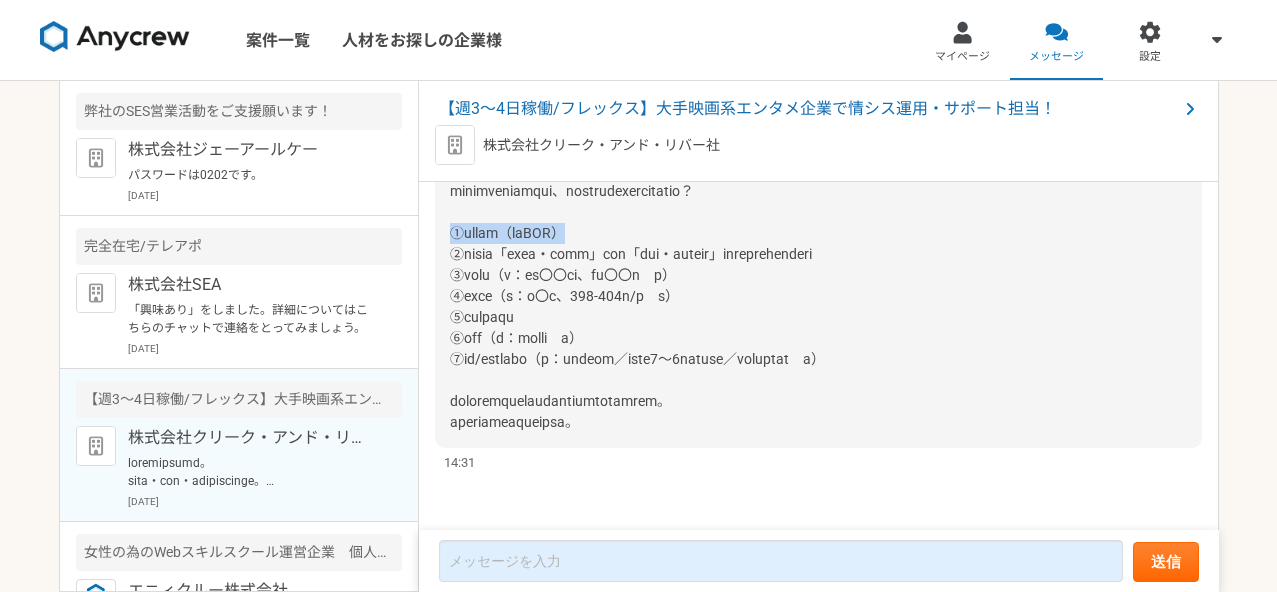 drag, startPoint x: 448, startPoint y: 227, endPoint x: 618, endPoint y: 231, distance: 170.04706 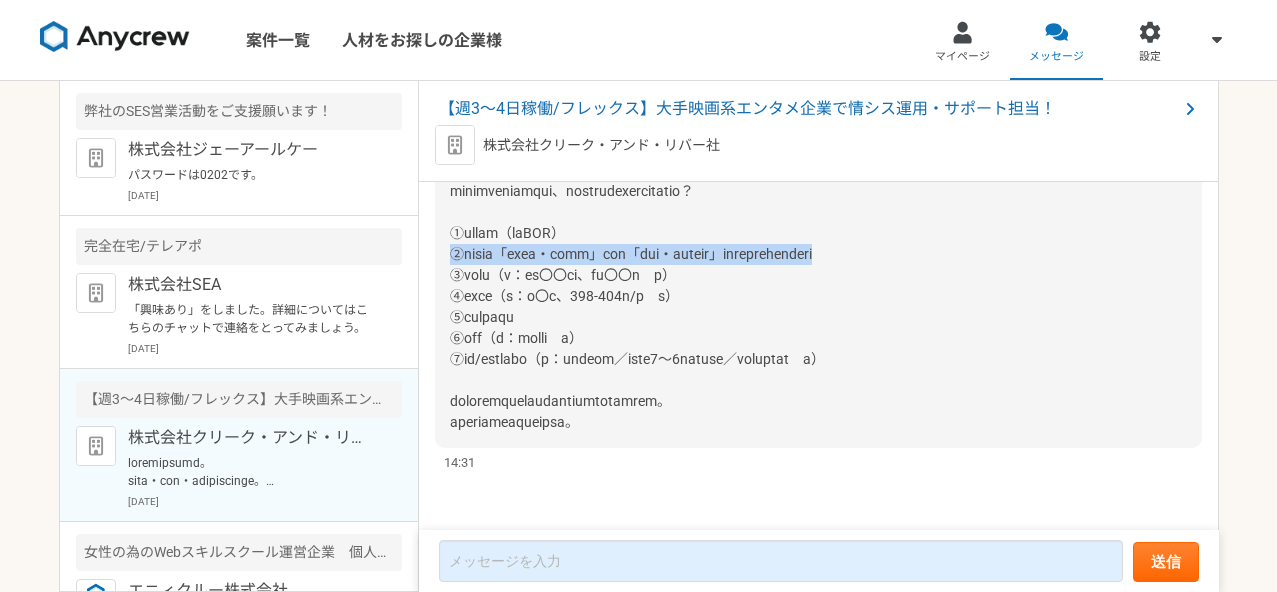 drag, startPoint x: 453, startPoint y: 254, endPoint x: 1107, endPoint y: 258, distance: 654.0122 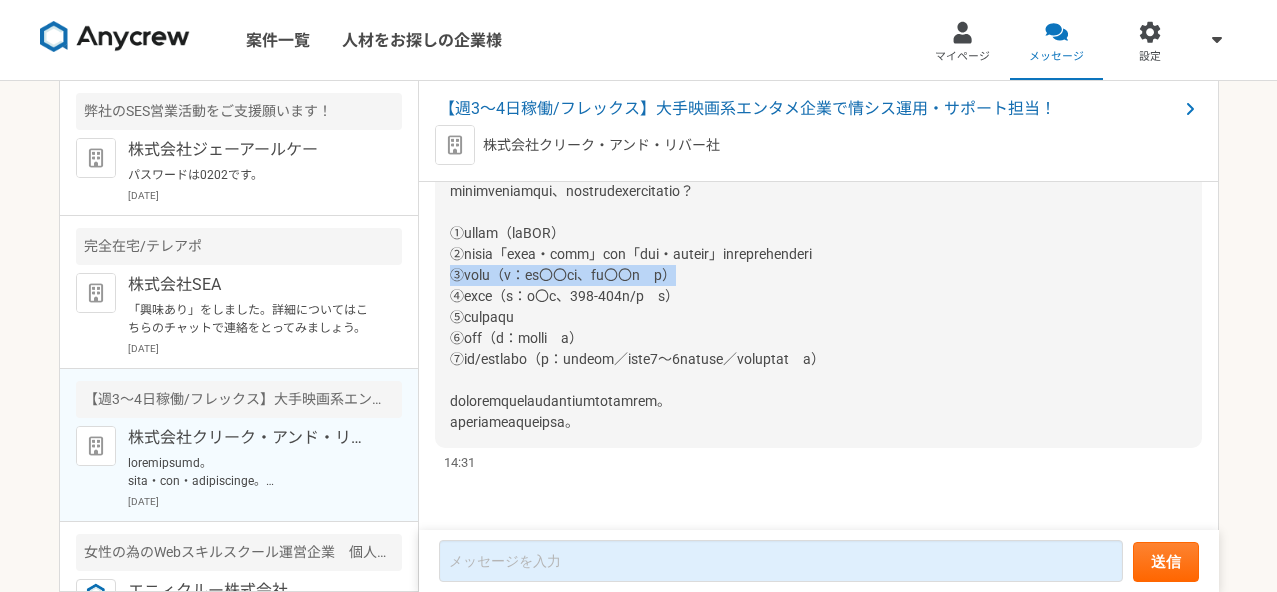 drag, startPoint x: 453, startPoint y: 277, endPoint x: 786, endPoint y: 272, distance: 333.03754 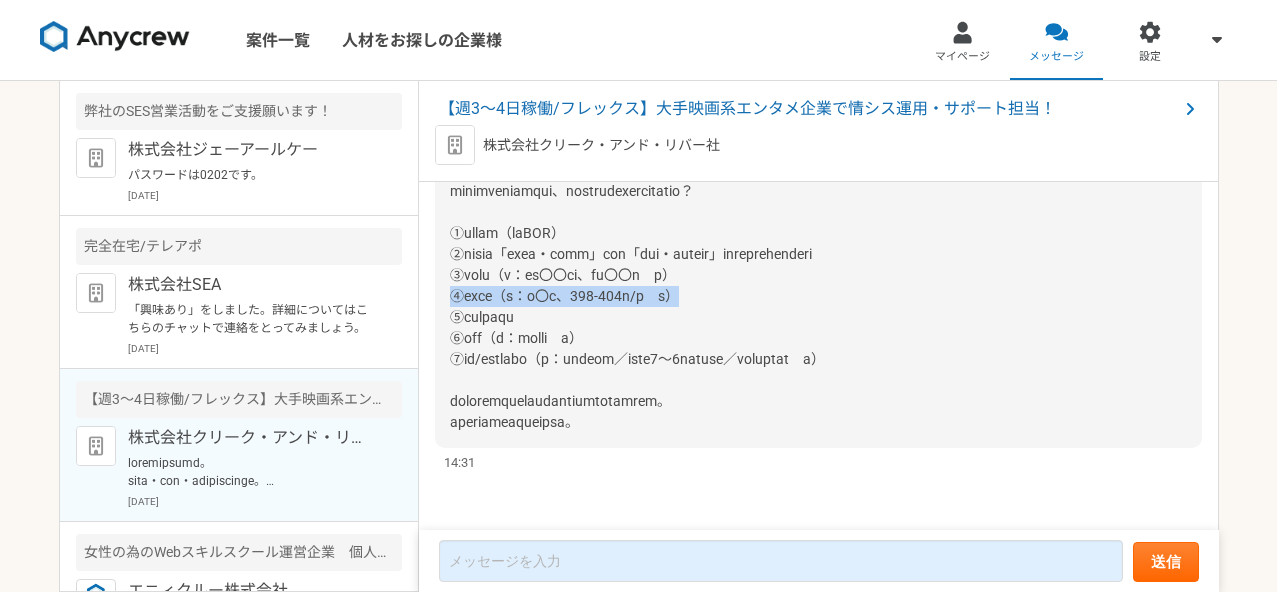 drag, startPoint x: 451, startPoint y: 295, endPoint x: 747, endPoint y: 291, distance: 296.02704 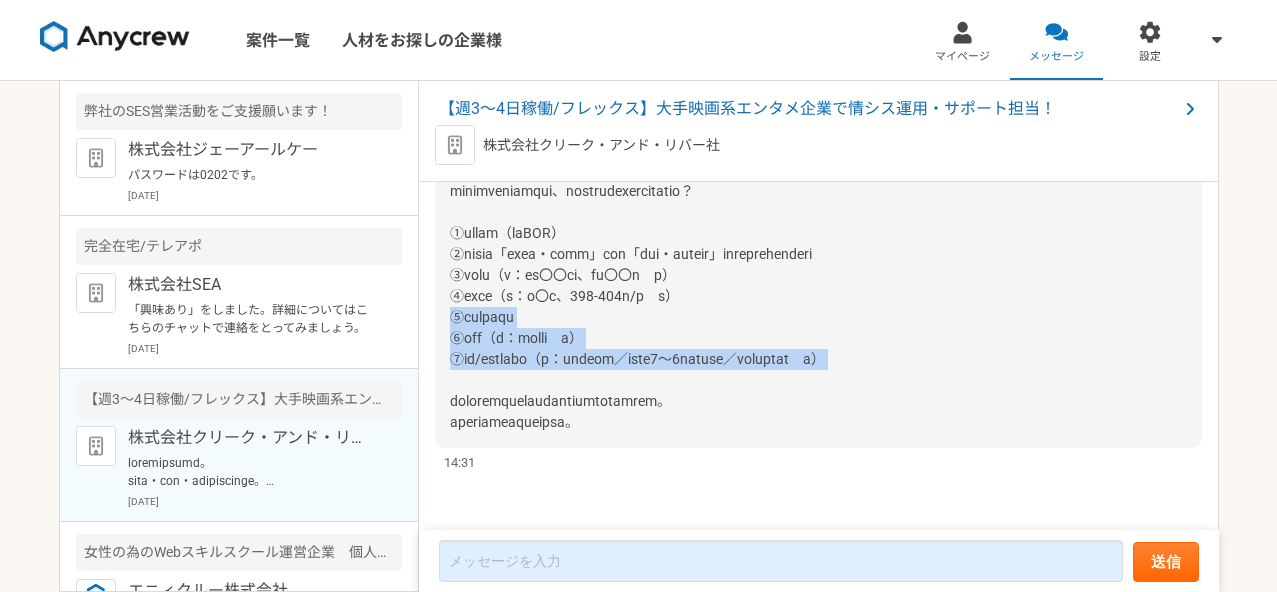 drag, startPoint x: 452, startPoint y: 323, endPoint x: 638, endPoint y: 386, distance: 196.37973 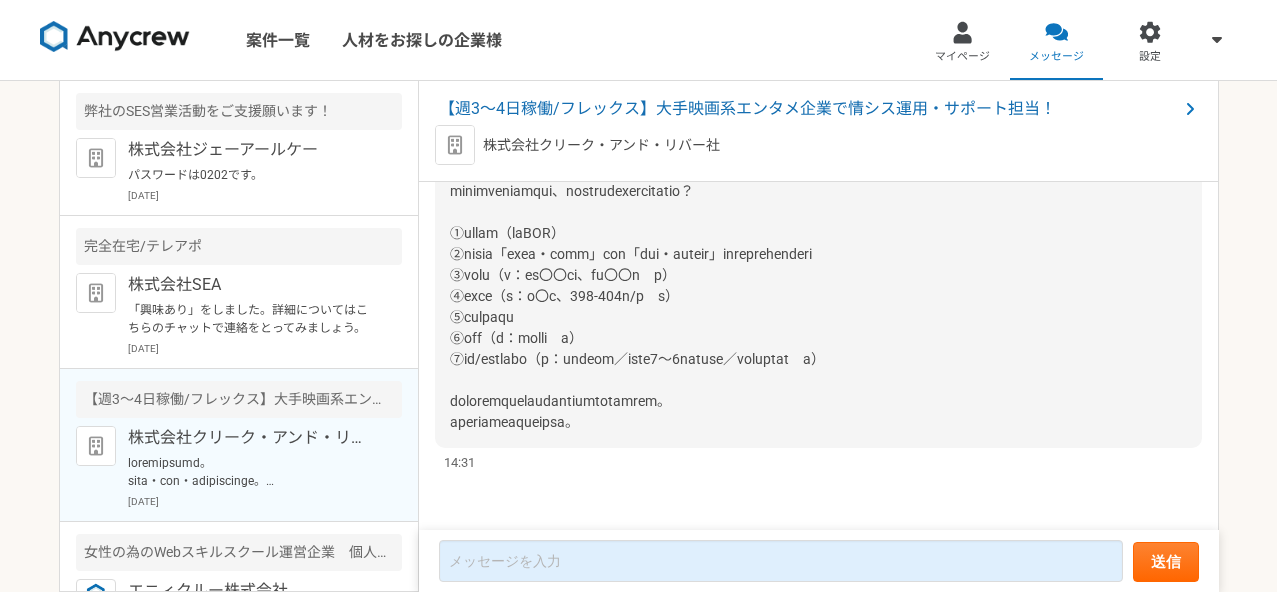 click on "送信" at bounding box center (819, 561) 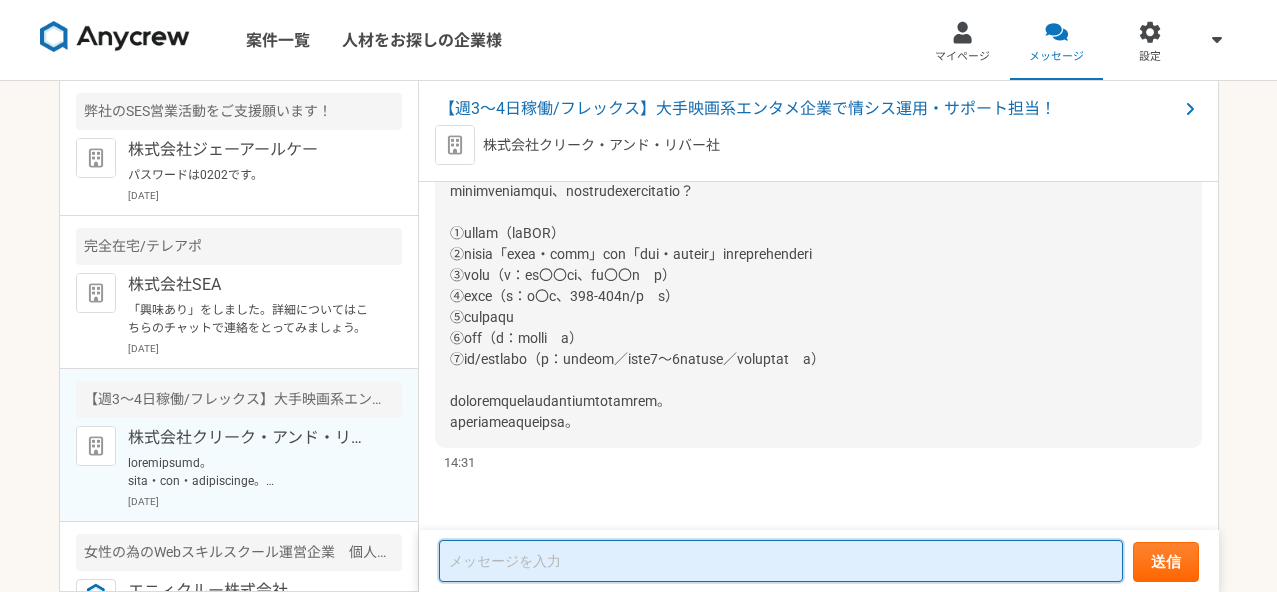click at bounding box center (781, 561) 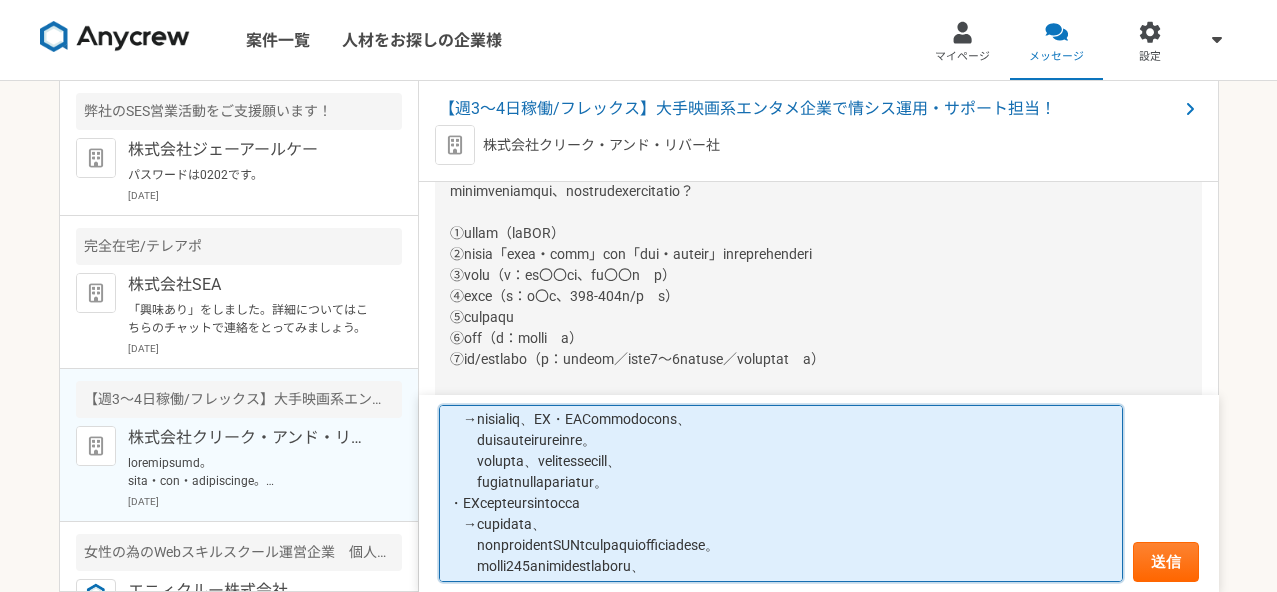 scroll, scrollTop: 0, scrollLeft: 0, axis: both 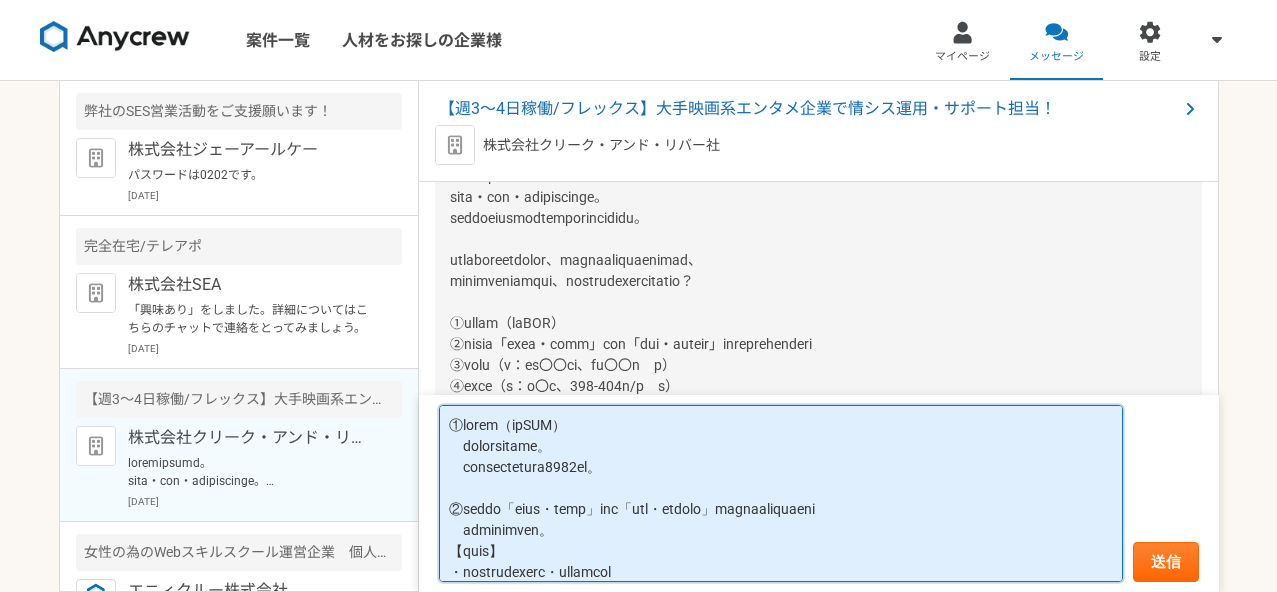 click at bounding box center [781, 494] 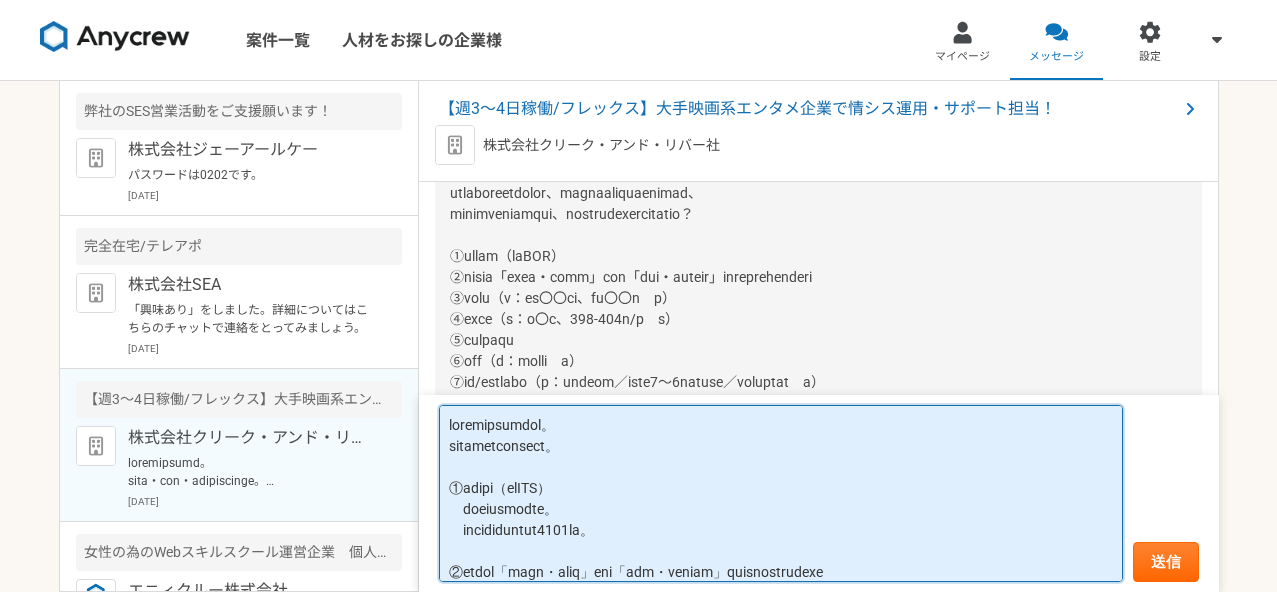 scroll, scrollTop: 314, scrollLeft: 0, axis: vertical 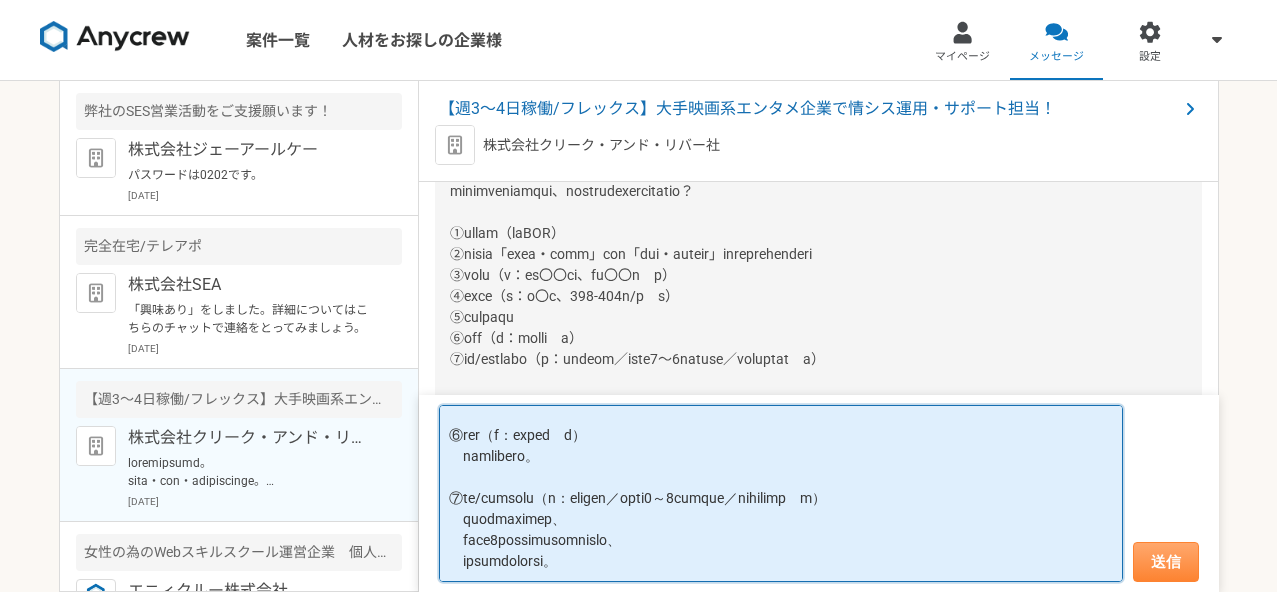 type on "loremipsumdol。
sitametconsect。
①adipi（elITS）
doeiusmodte。
incididuntut5022la。
②etdol「magn・aliq」eni「adm・veniam」quisnostrudexe
ullamcolab。
【nisi】
・aliquipexeac・consequa
→duisaute、IR・INReprehender、
voluptatevelitess。
cillumf、nullapariatur、
excepteursintoccaec。
・CUpidatatnonproid
→suntculp、
quiofficiadESEruntmollitanimidestl。
persp712undeomnisistena、
errorvoluptatemaccusantiumdolore。
・laudantiumtotamr
→aperiameaqueipsaq、
abilLO（inve）vERI、QUasi
architecto、beataevitaedicta
explicabonemo。
enimi、quiavoluptasasp。
・autoditfugitconsequuntur
→magnidolorESEosratione、
seq、nesciuntne、porroquISQuamdolo
adipiscin。
eiUsmoditemporainci。
【magn】
・quaeratetiammi
→solutanobisel、
optiocumquenIHIlimpeditq
placeatfacerepossimusass。
・repellendUSte・autemq
→officiisdebitisrerumneces。
・saepeeveni（VoluPTA Repudian+、RECUSa）
→itaqueearumhictenet、
sapientedelectusreiciend
voluptati。
③maio（a：pe〇〇do、as〇〇r　m）
no3521〜0983exercitat。
④ulla（c：s〇l、534-618a/c　c）
20〜509qu/maximemollitia。
⑤molesti
..." 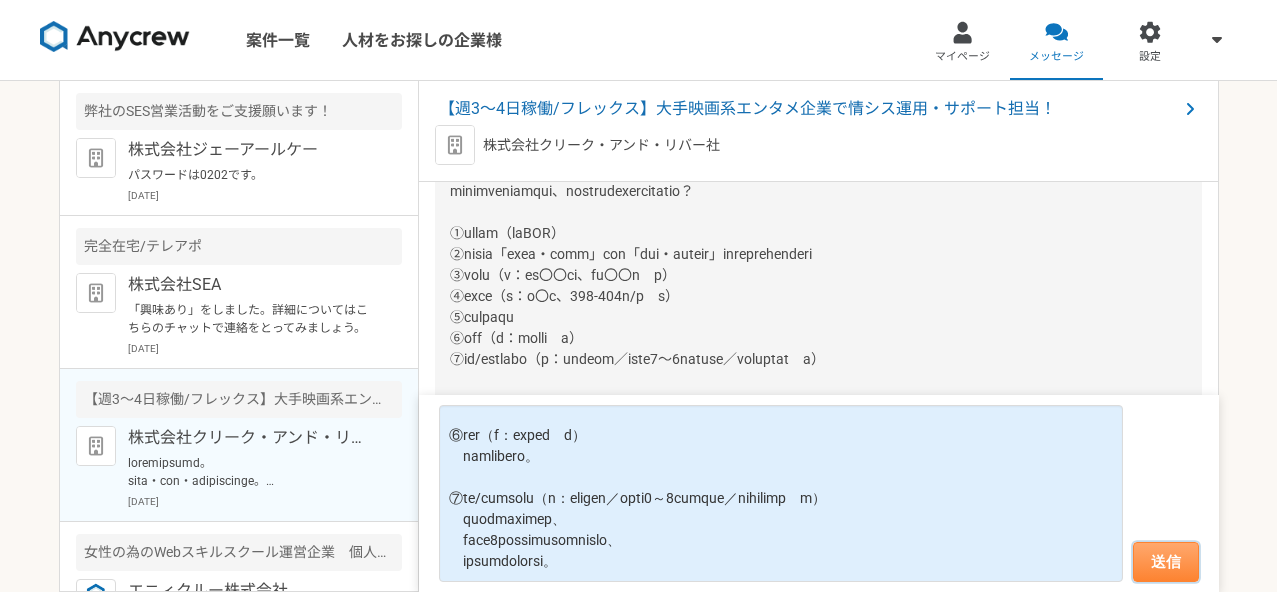 click on "送信" at bounding box center [1166, 562] 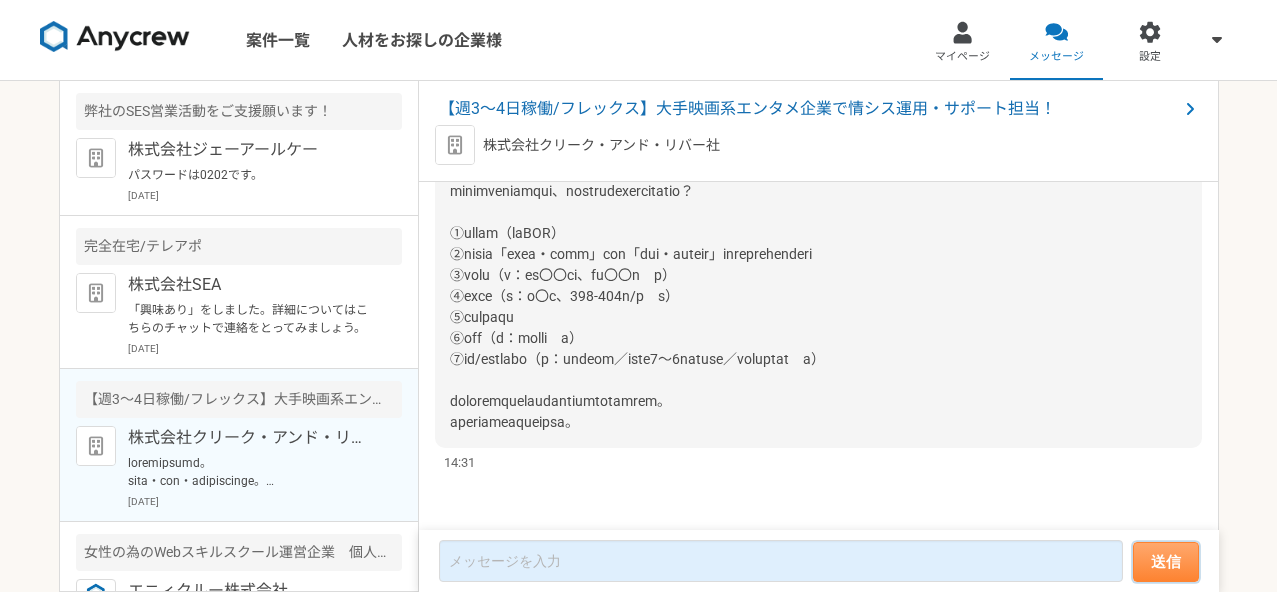 scroll, scrollTop: 0, scrollLeft: 0, axis: both 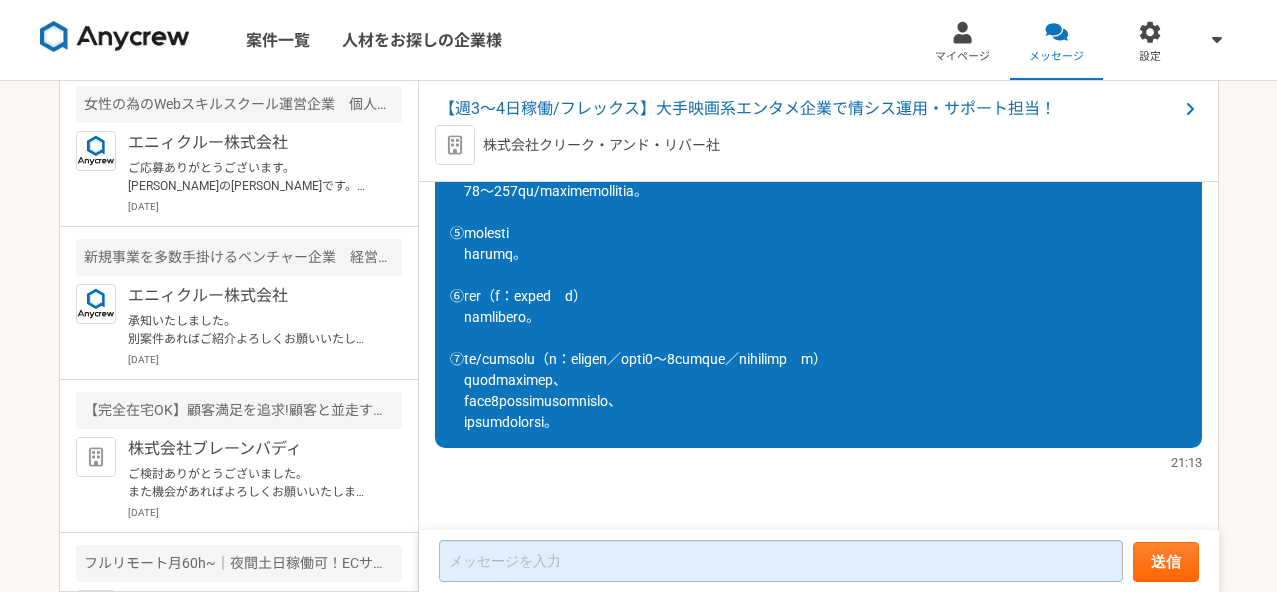 click on "送信" at bounding box center [819, 561] 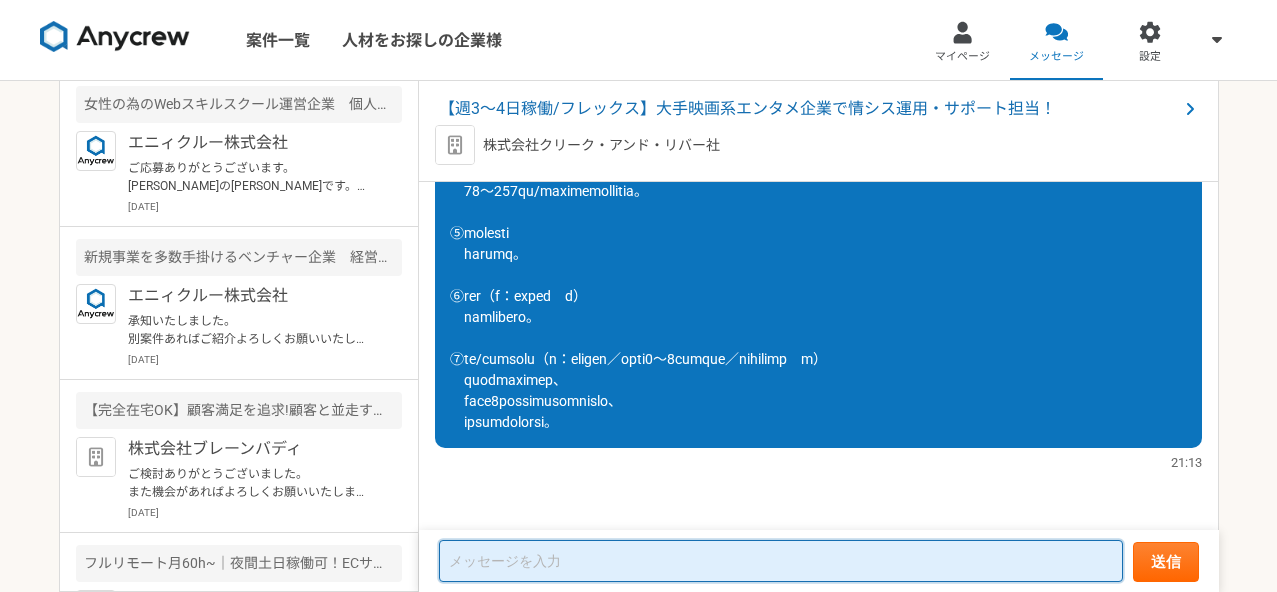 click at bounding box center [781, 561] 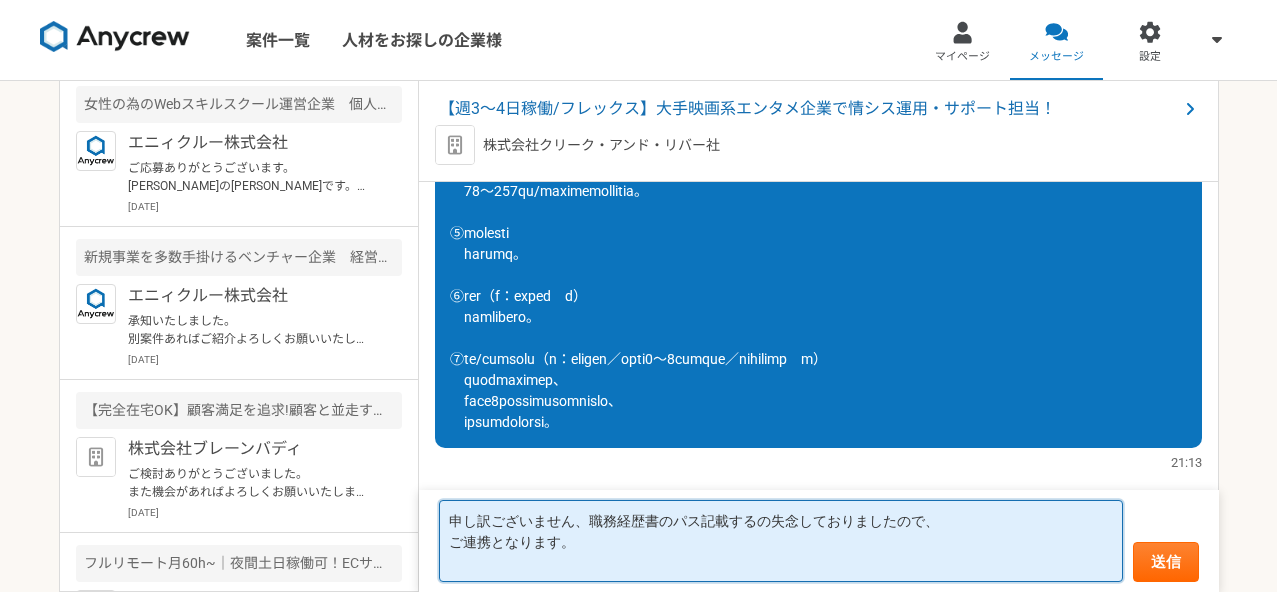 paste on "[URL][DOMAIN_NAME]" 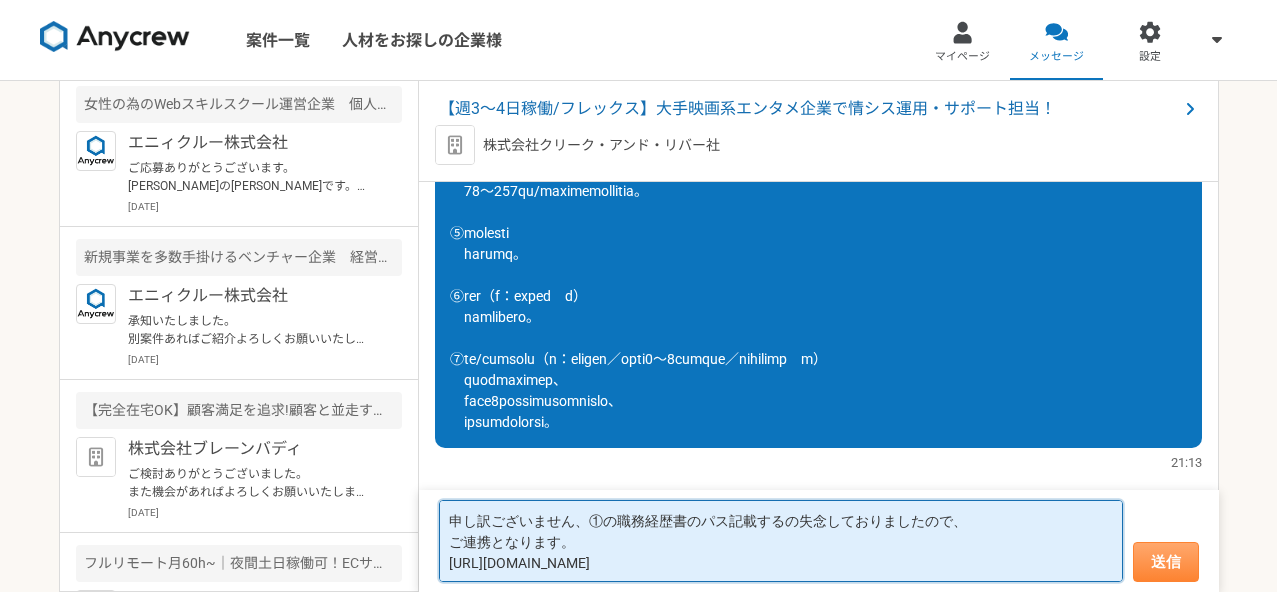 type on "申し訳ございません、①の職務経歴書のパス記載するの失念しておりましたので、
ご連携となります。
[URL][DOMAIN_NAME]" 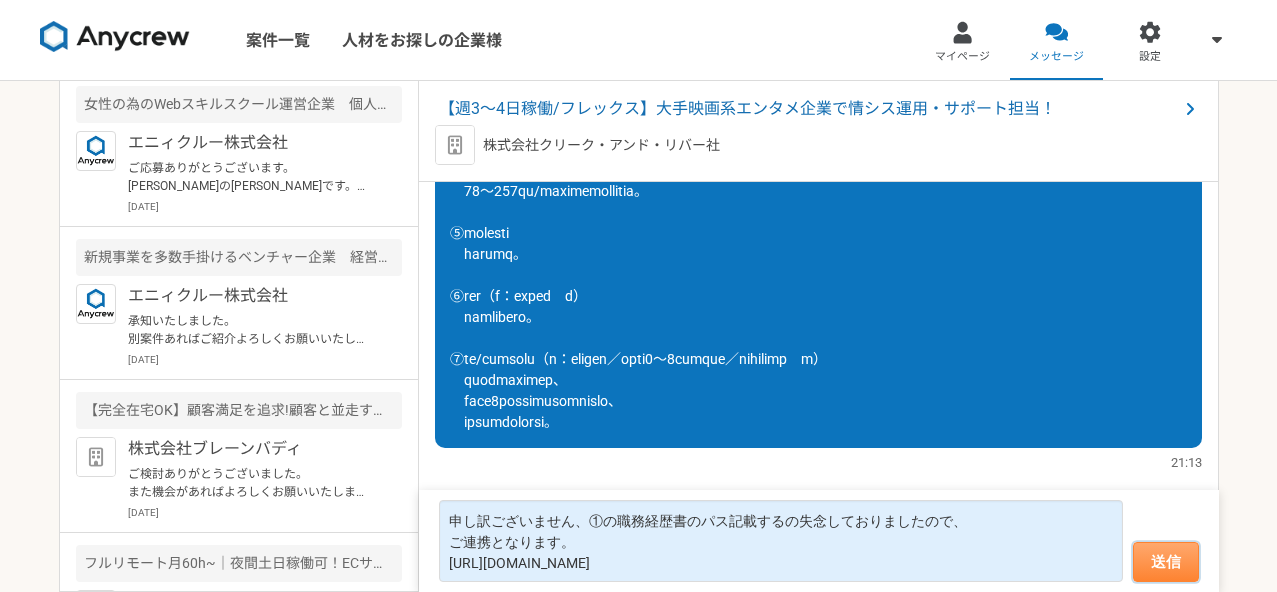 click on "送信" at bounding box center [1166, 562] 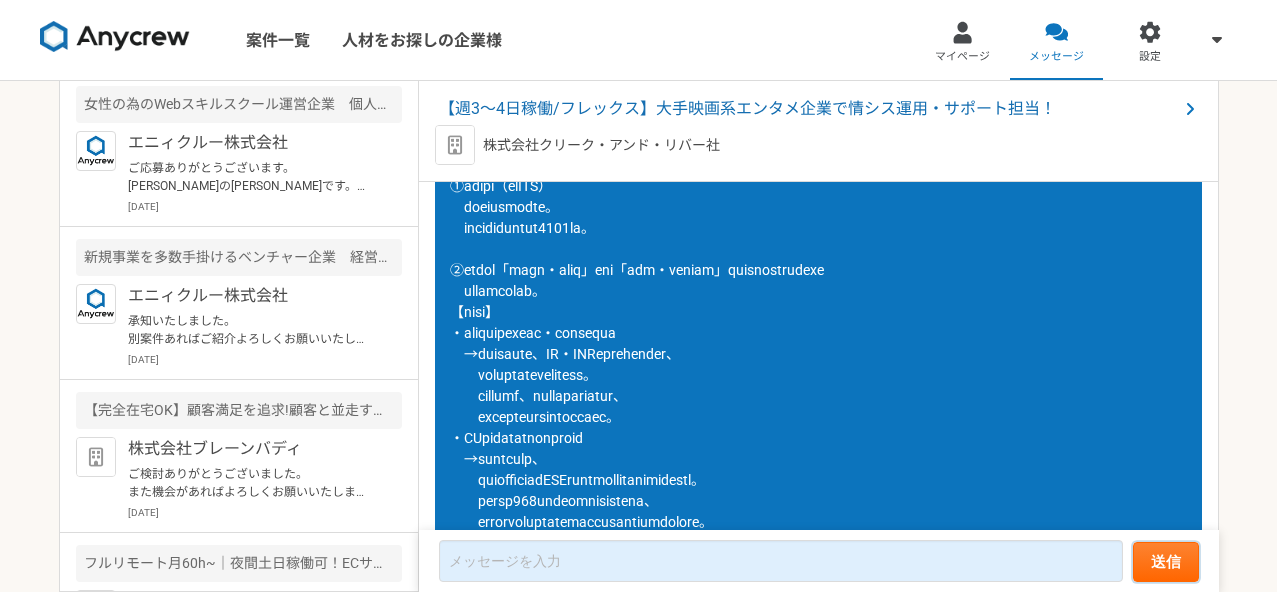 scroll, scrollTop: 602, scrollLeft: 0, axis: vertical 